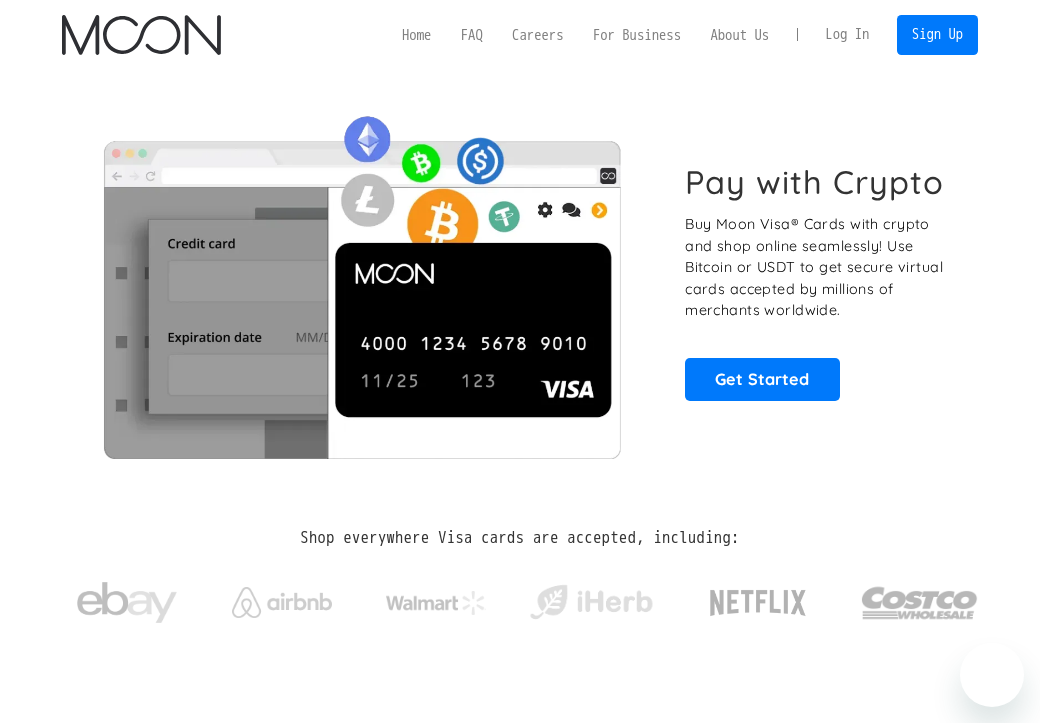 scroll, scrollTop: 0, scrollLeft: 0, axis: both 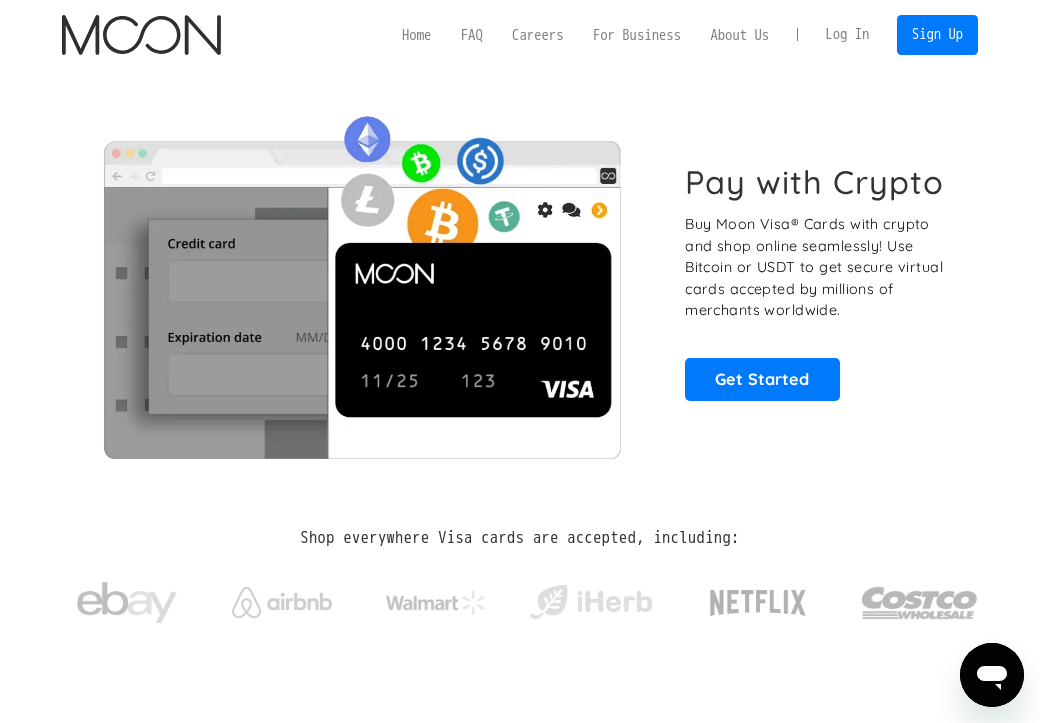 click on "Log In" at bounding box center [847, 35] 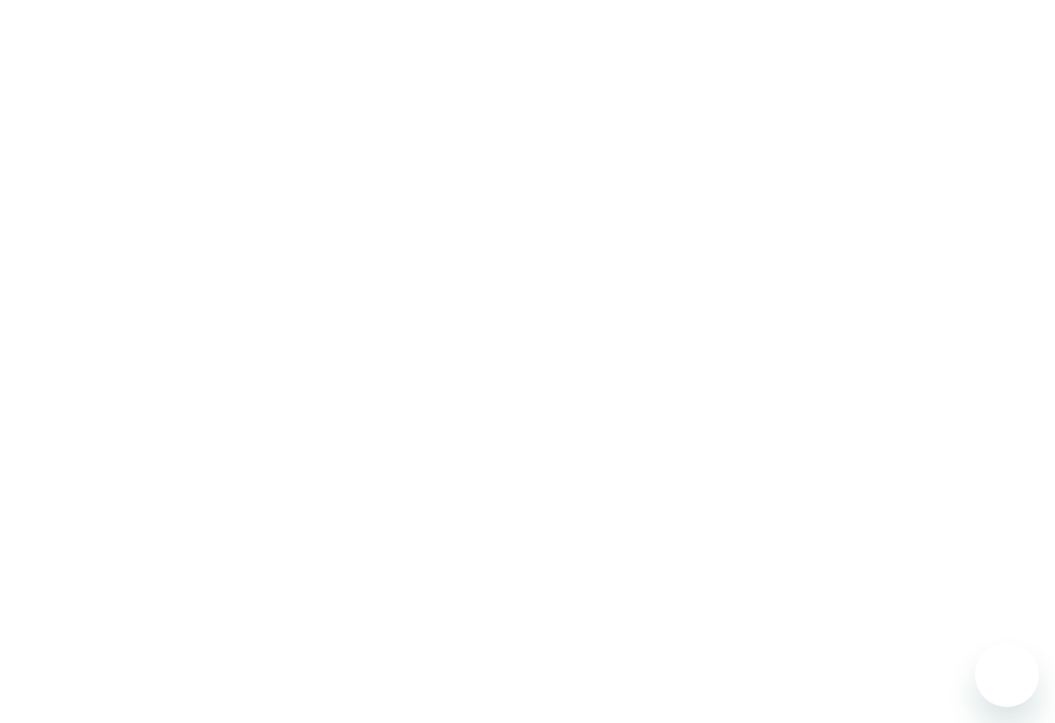scroll, scrollTop: 0, scrollLeft: 0, axis: both 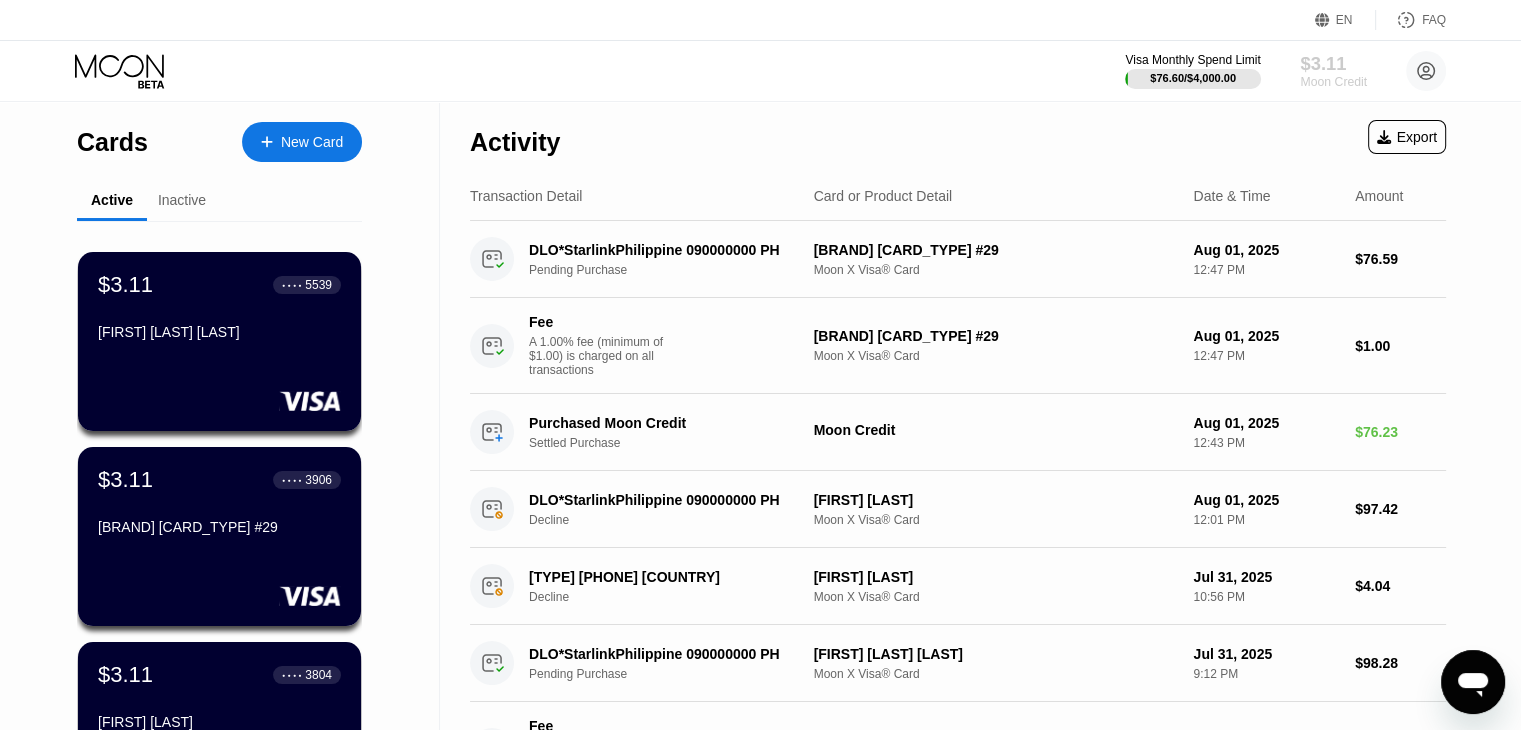 click on "$3.11" at bounding box center [1333, 63] 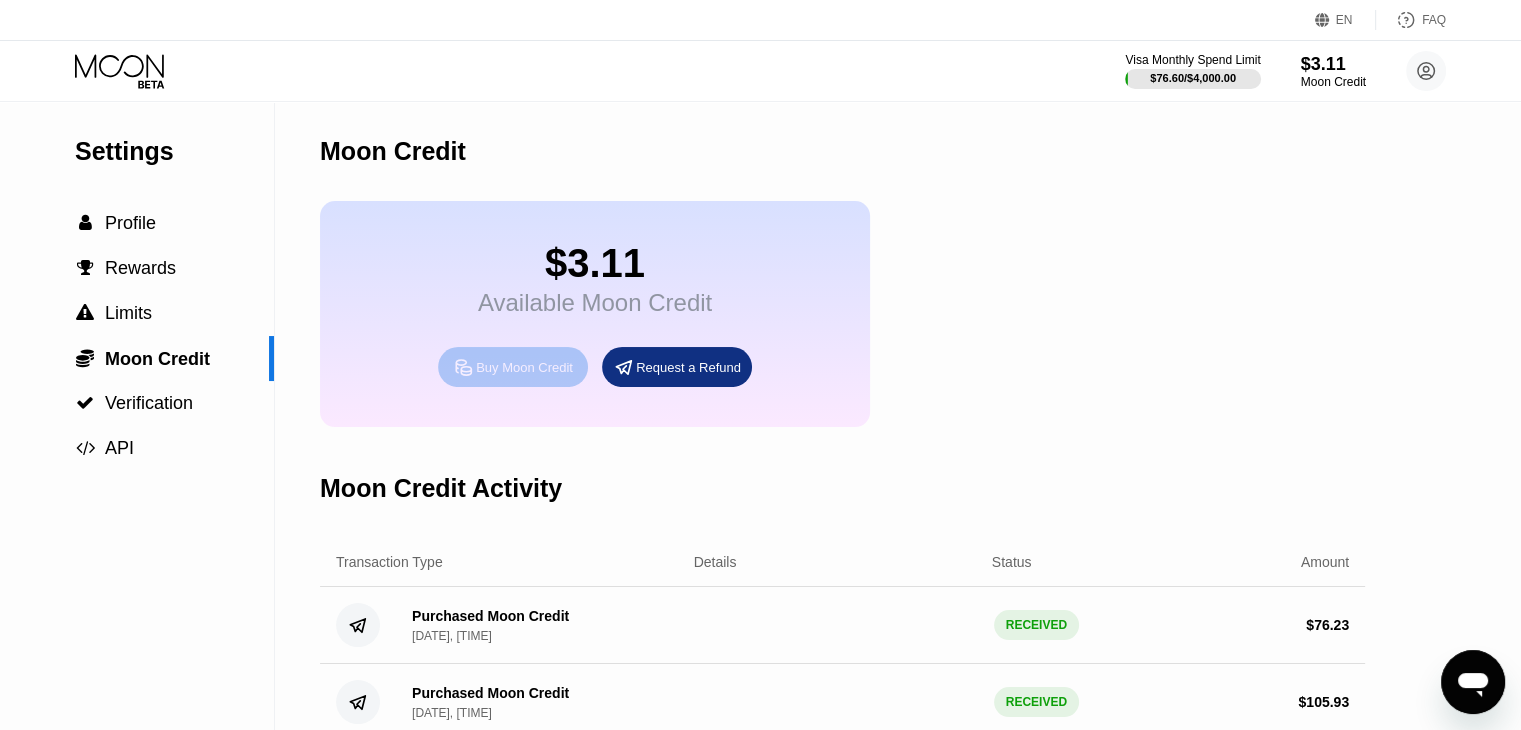 click on "Buy Moon Credit" at bounding box center [524, 367] 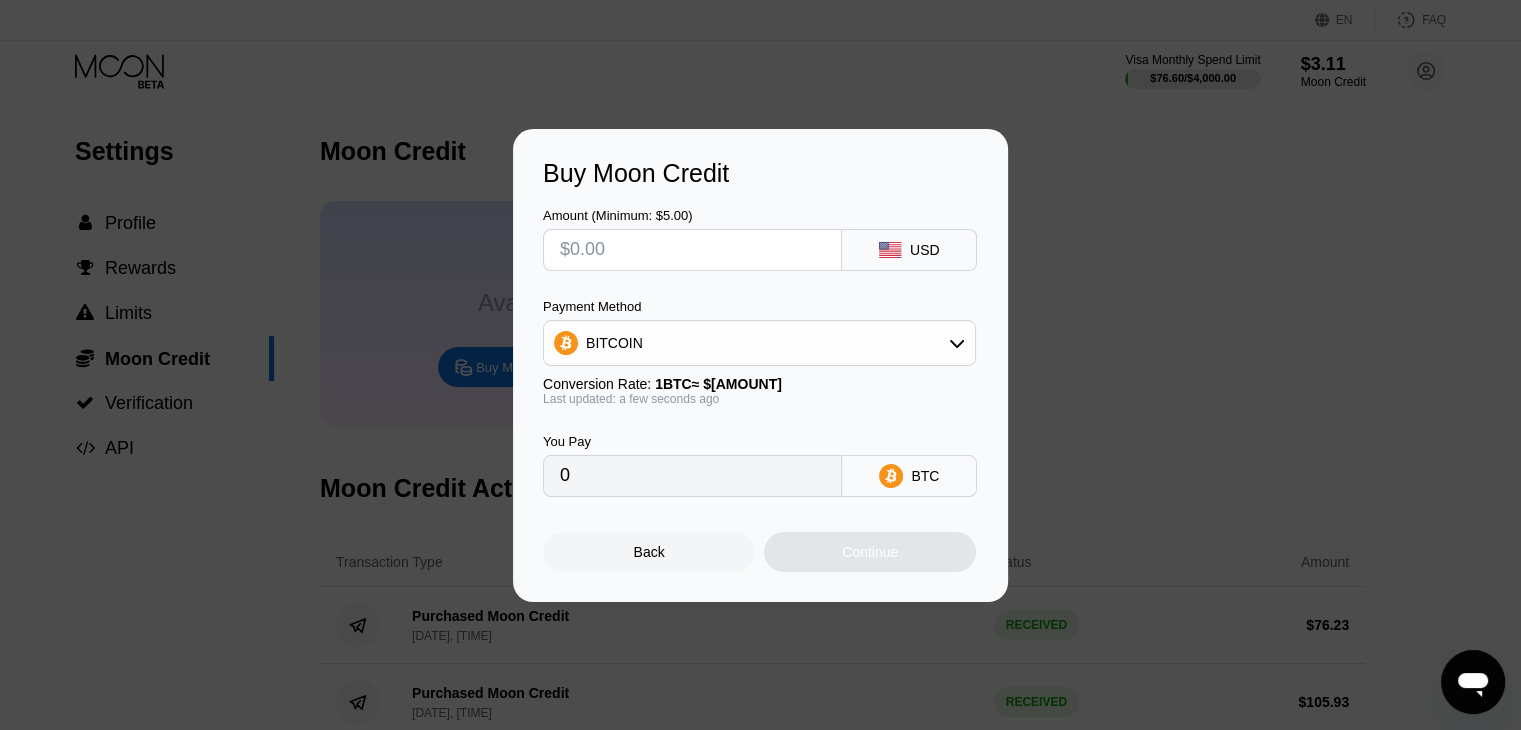 click at bounding box center [692, 250] 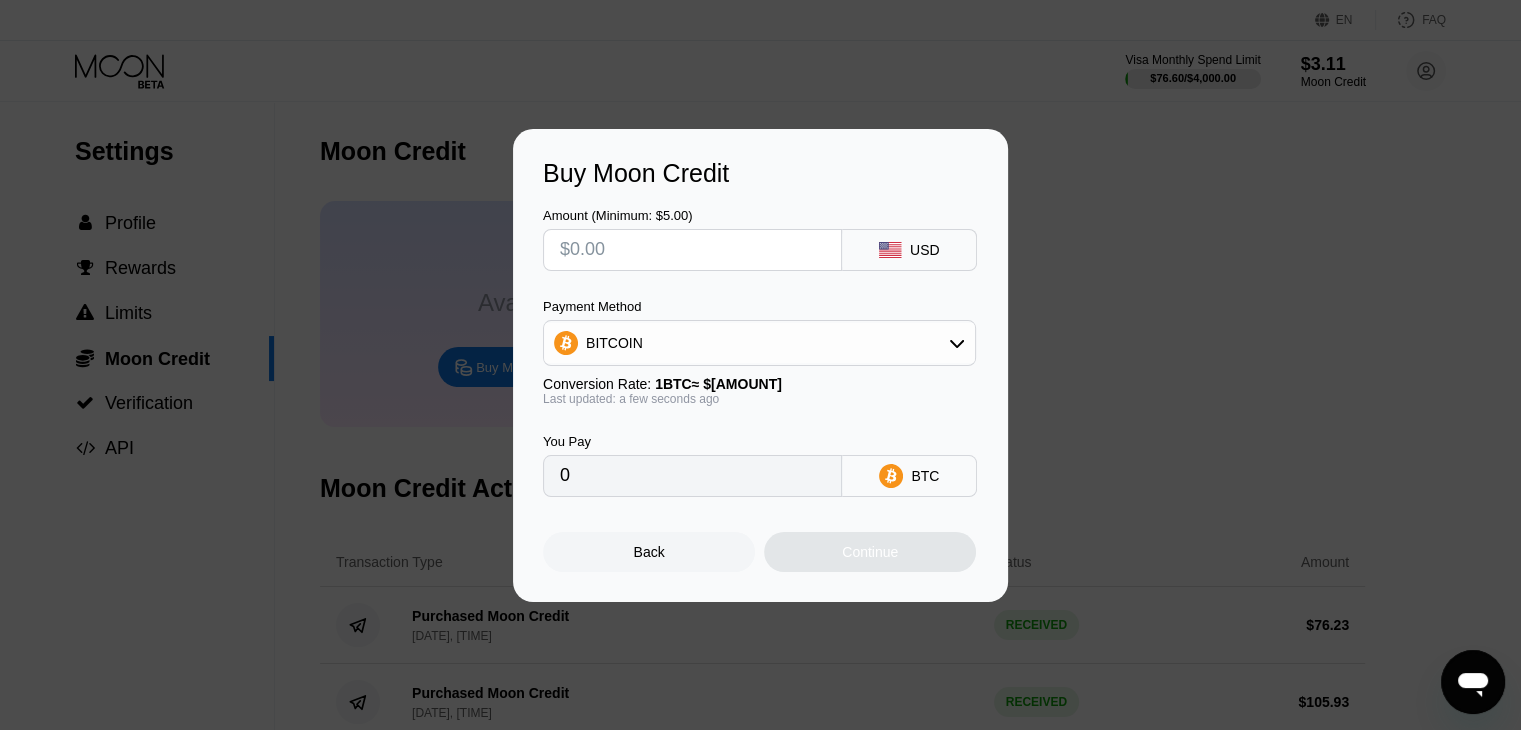 type on "$1" 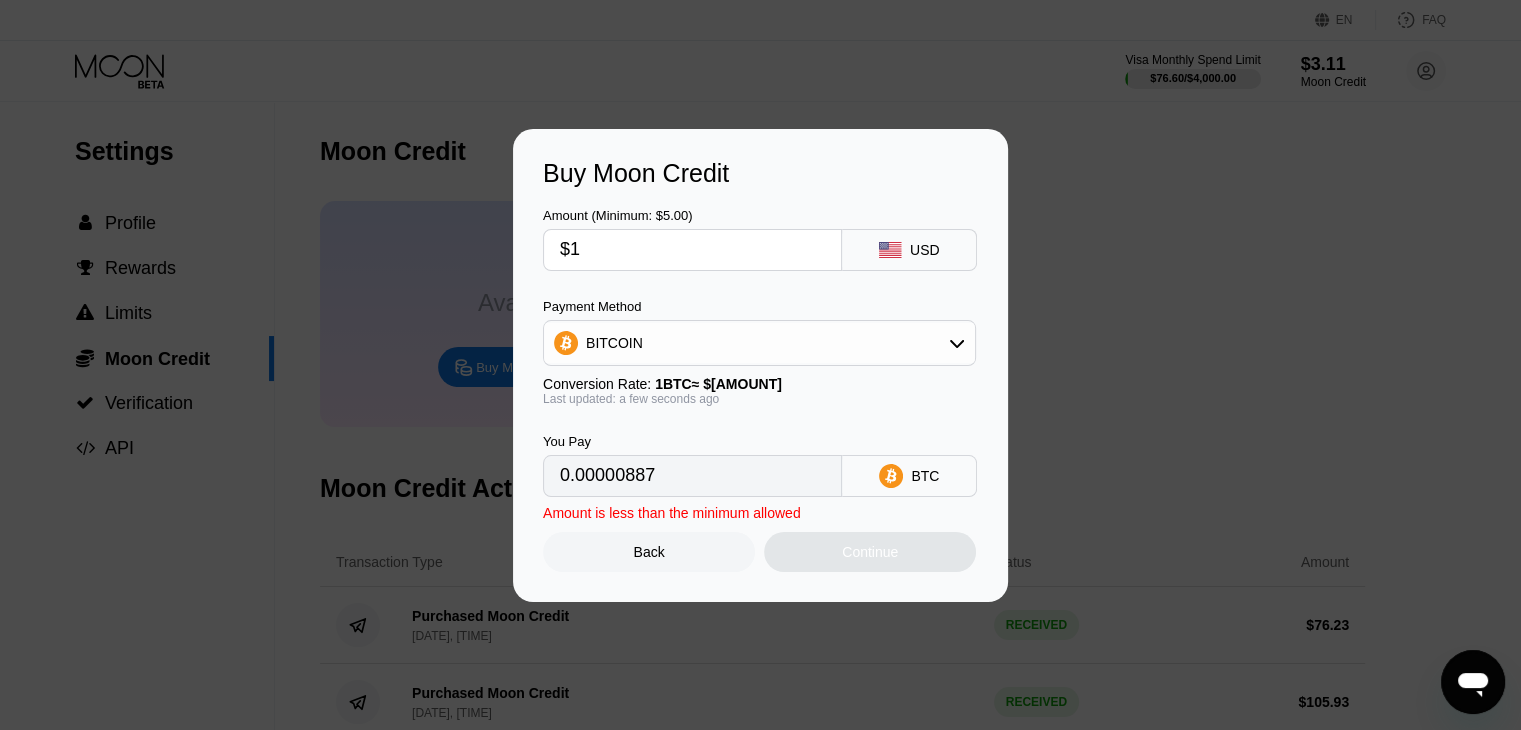 type on "0.00000887" 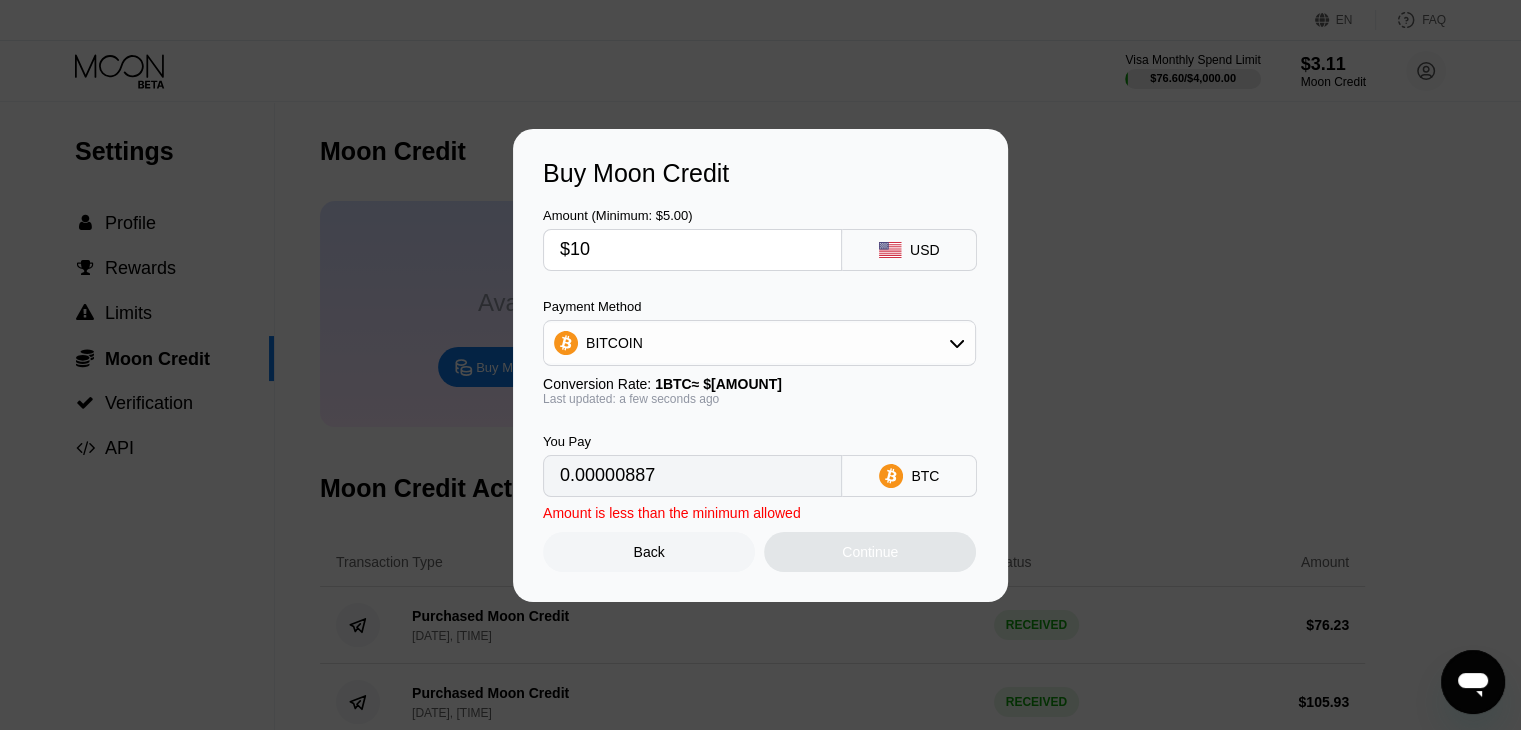 type on "$100" 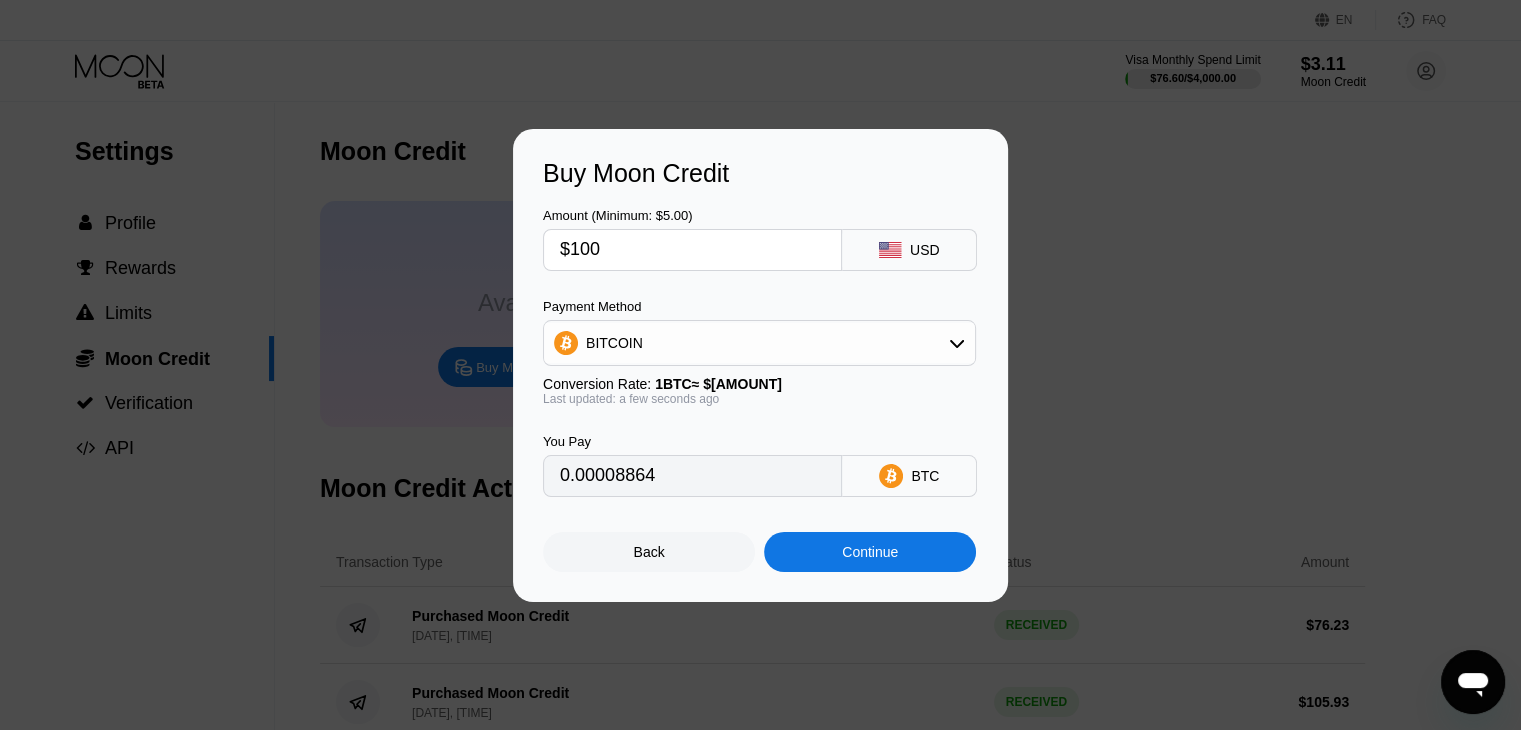 type on "0.00088637" 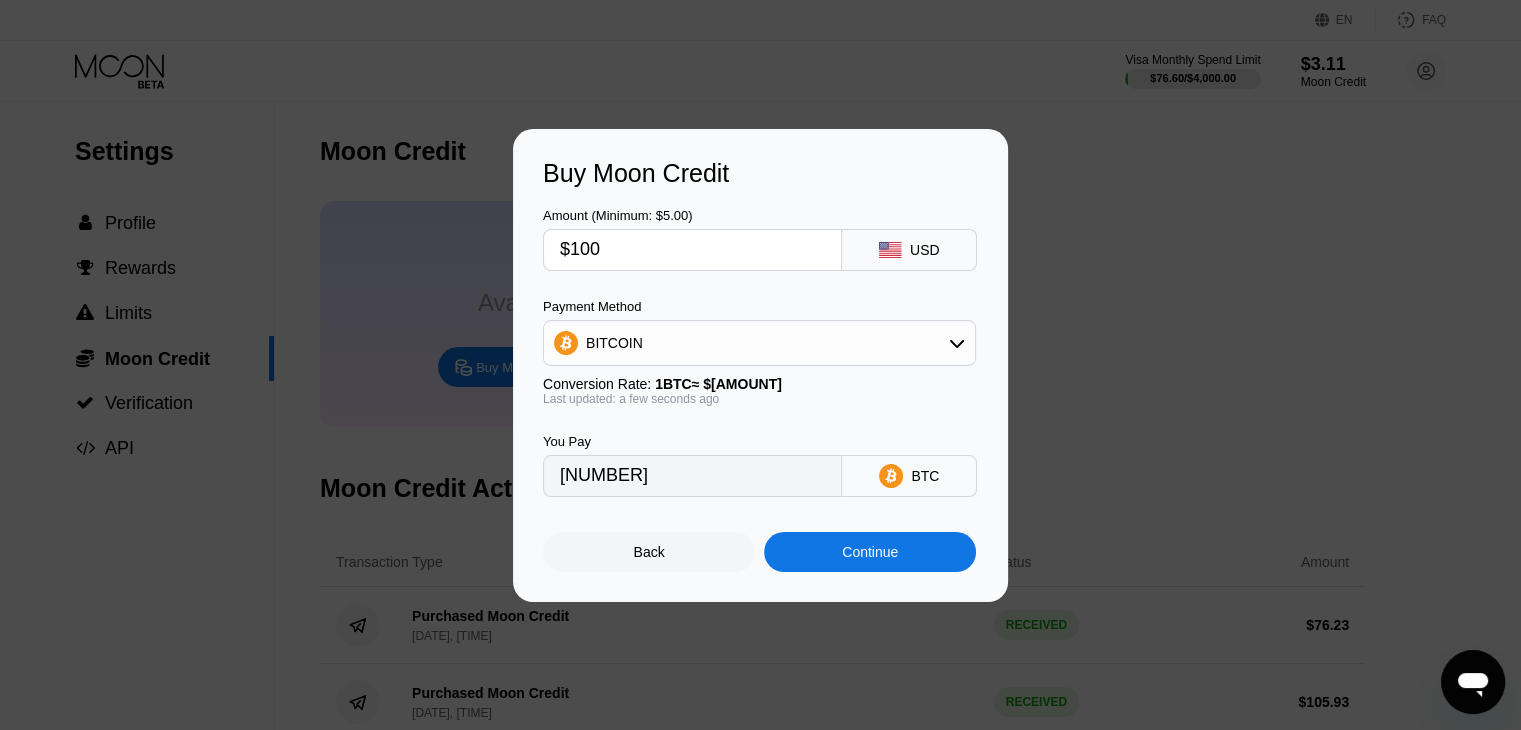 type on "$10" 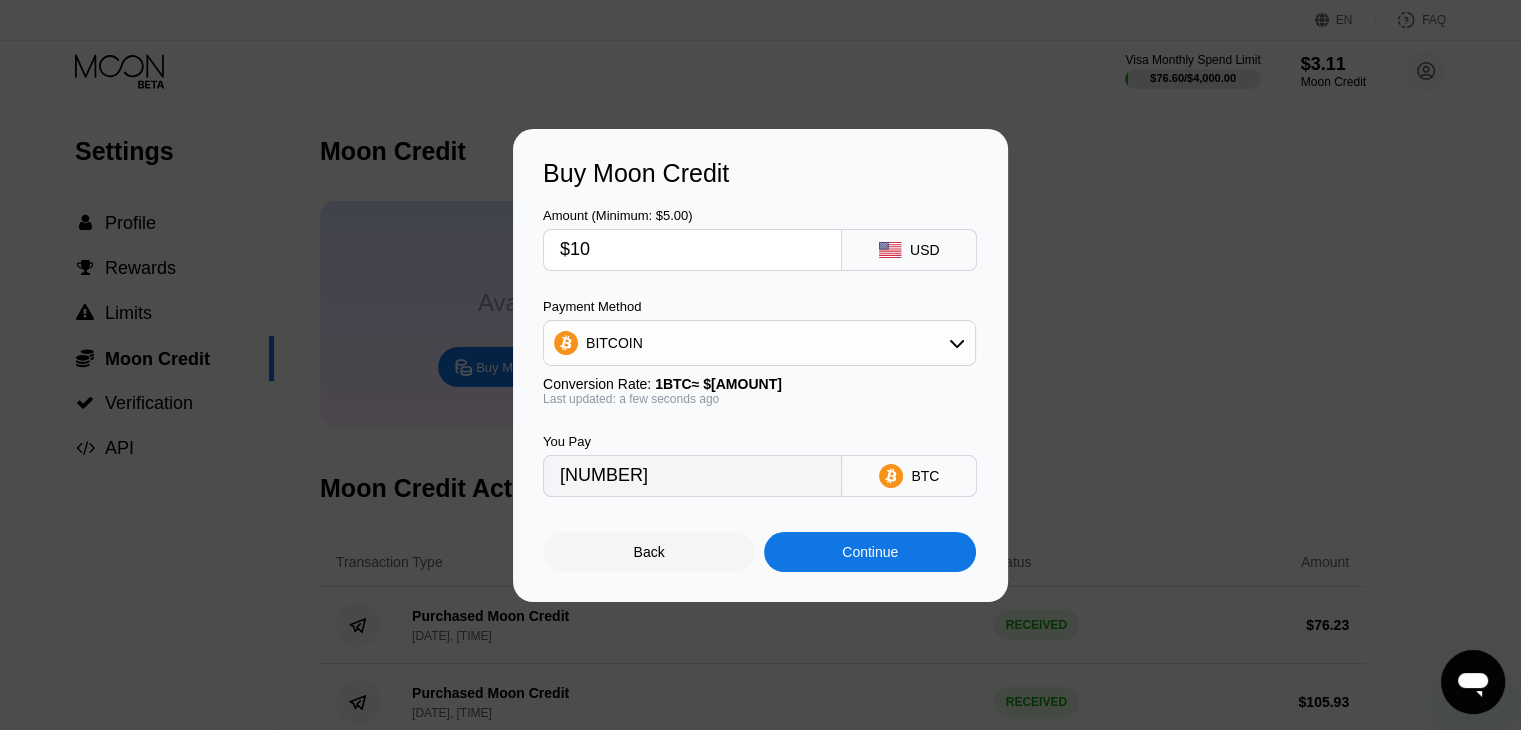 type on "0.00008864" 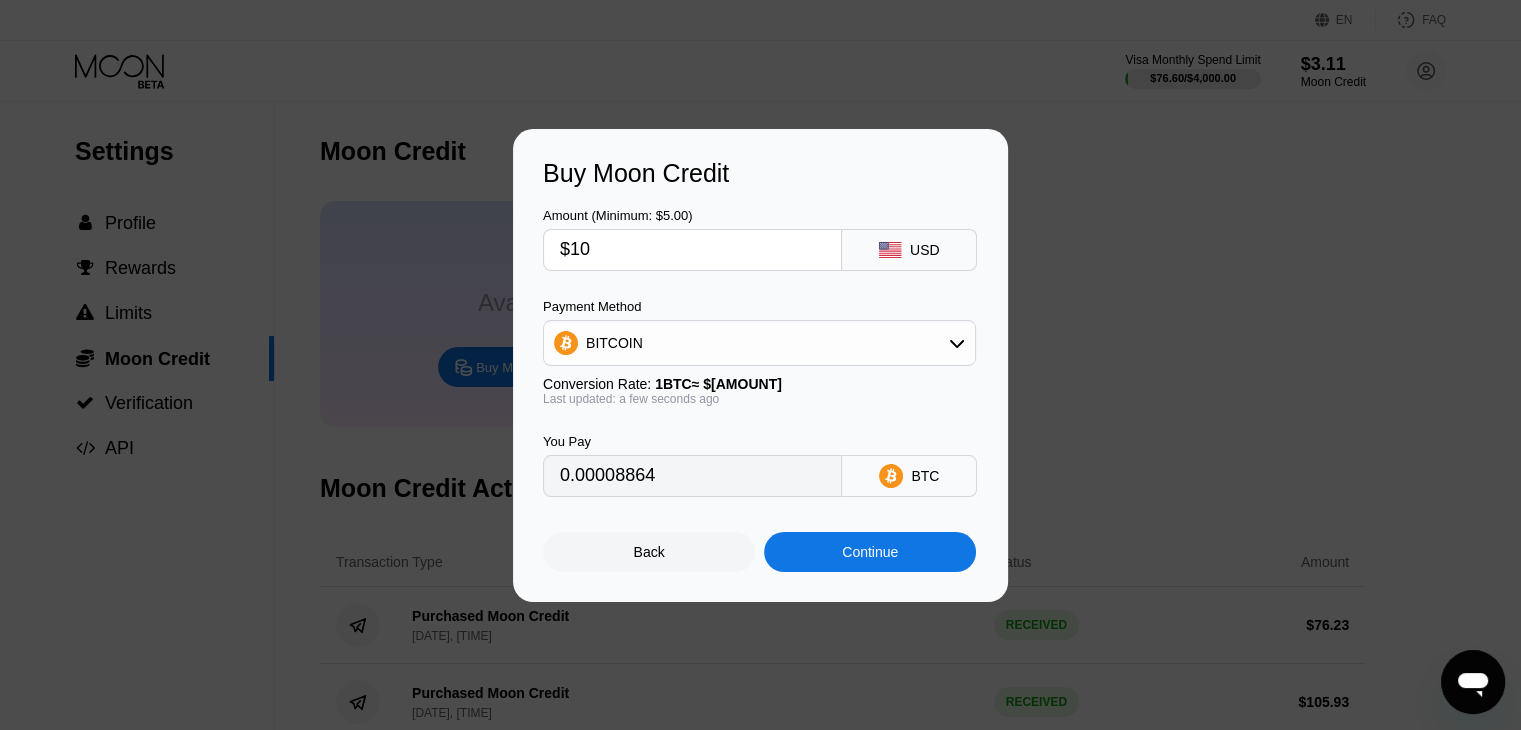 type on "$1" 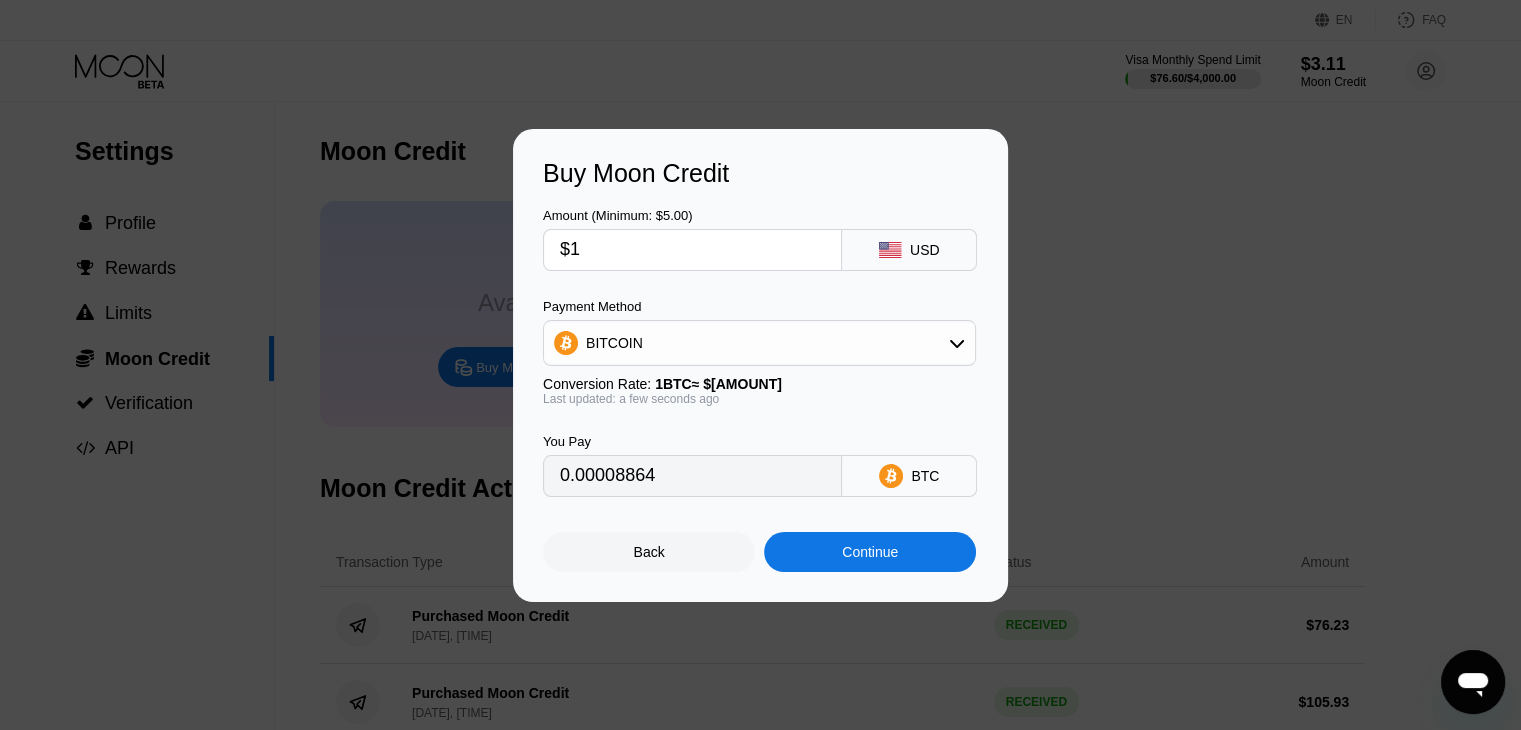 type 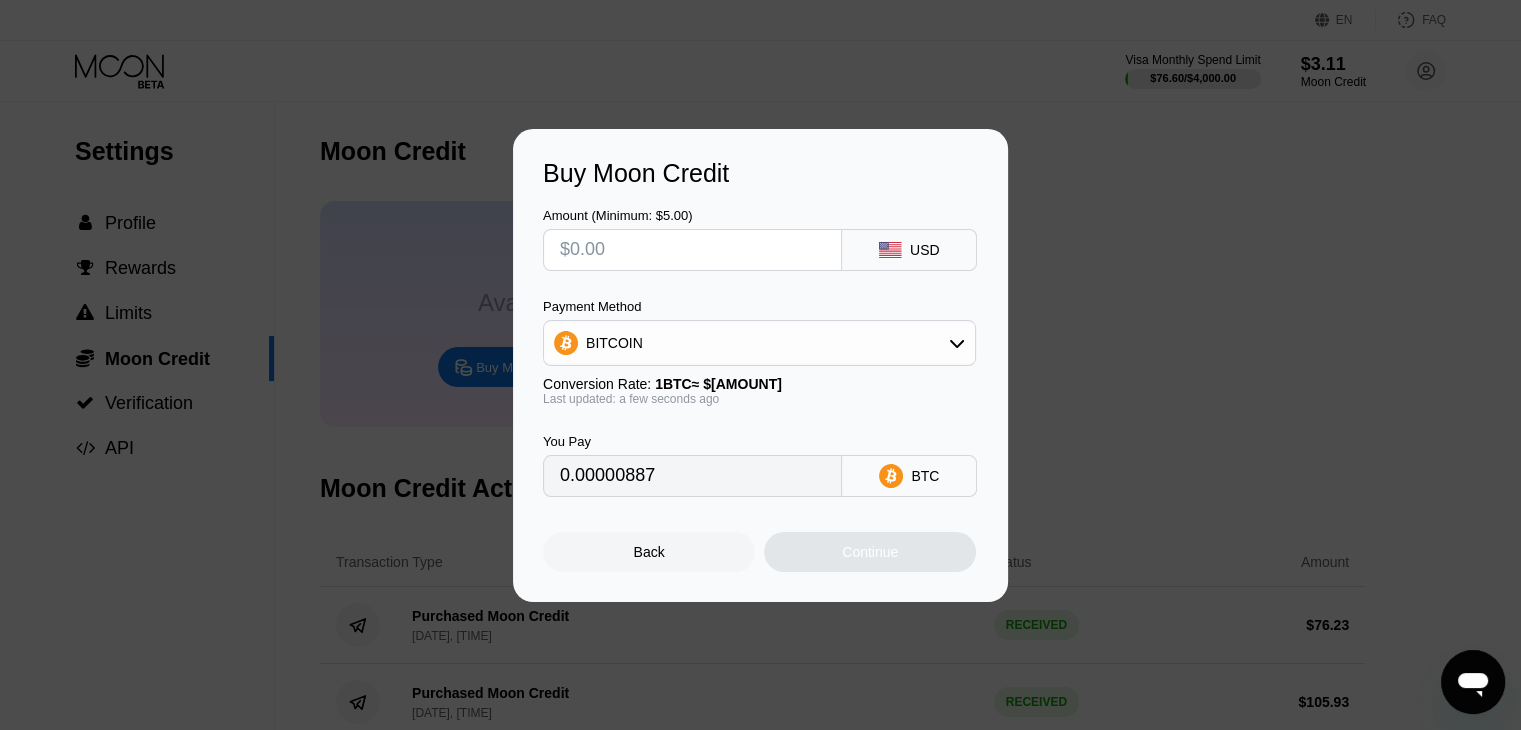 type on "0" 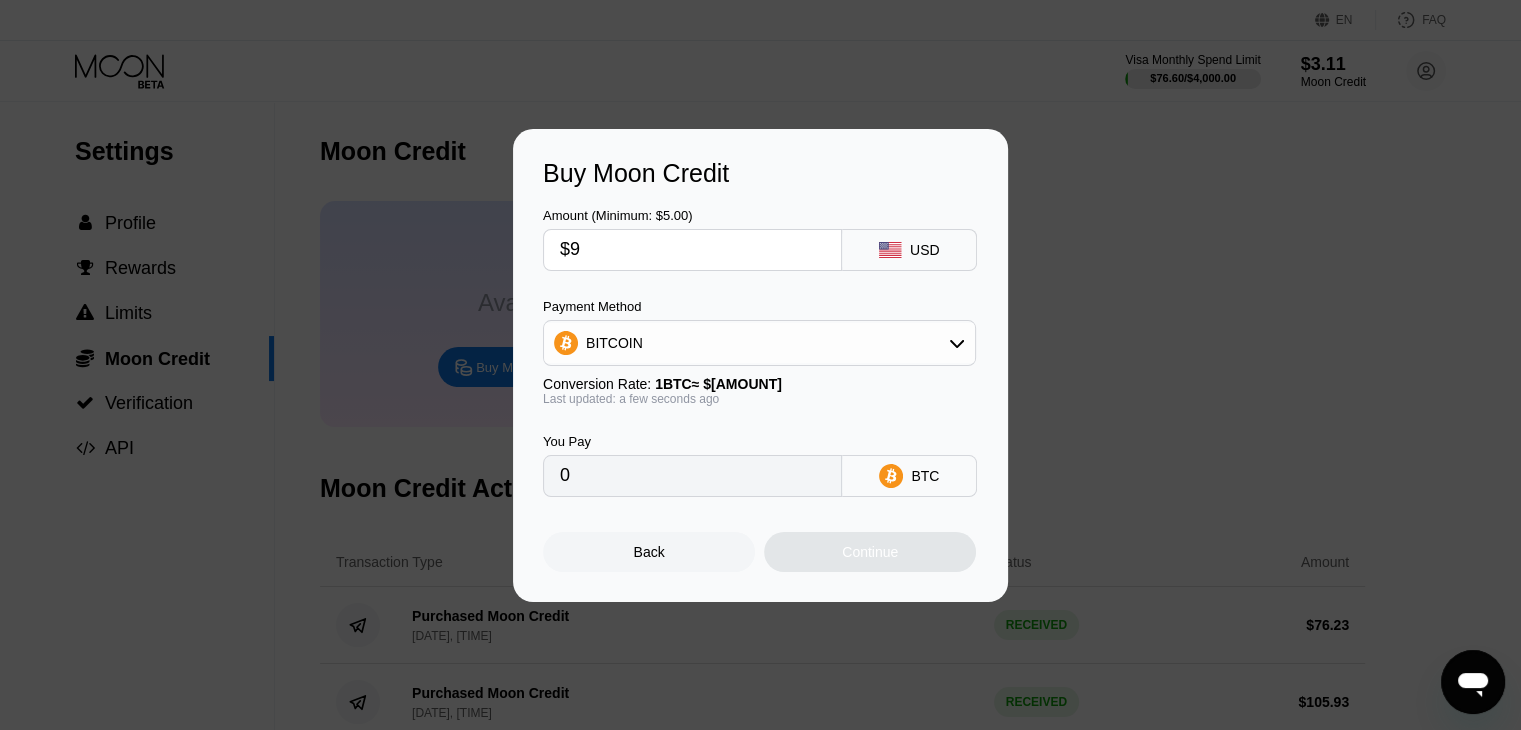 type on "$99" 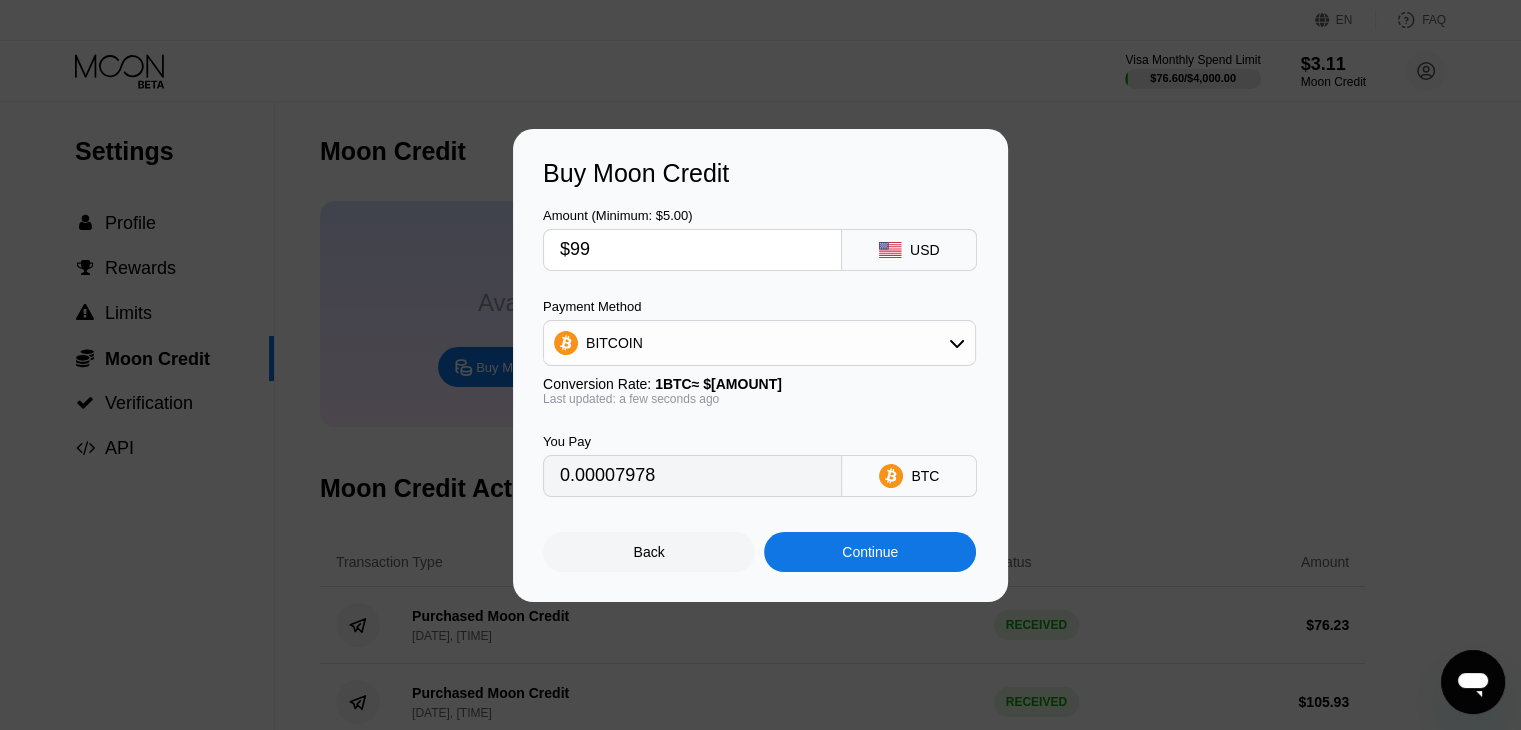 type on "0.00087751" 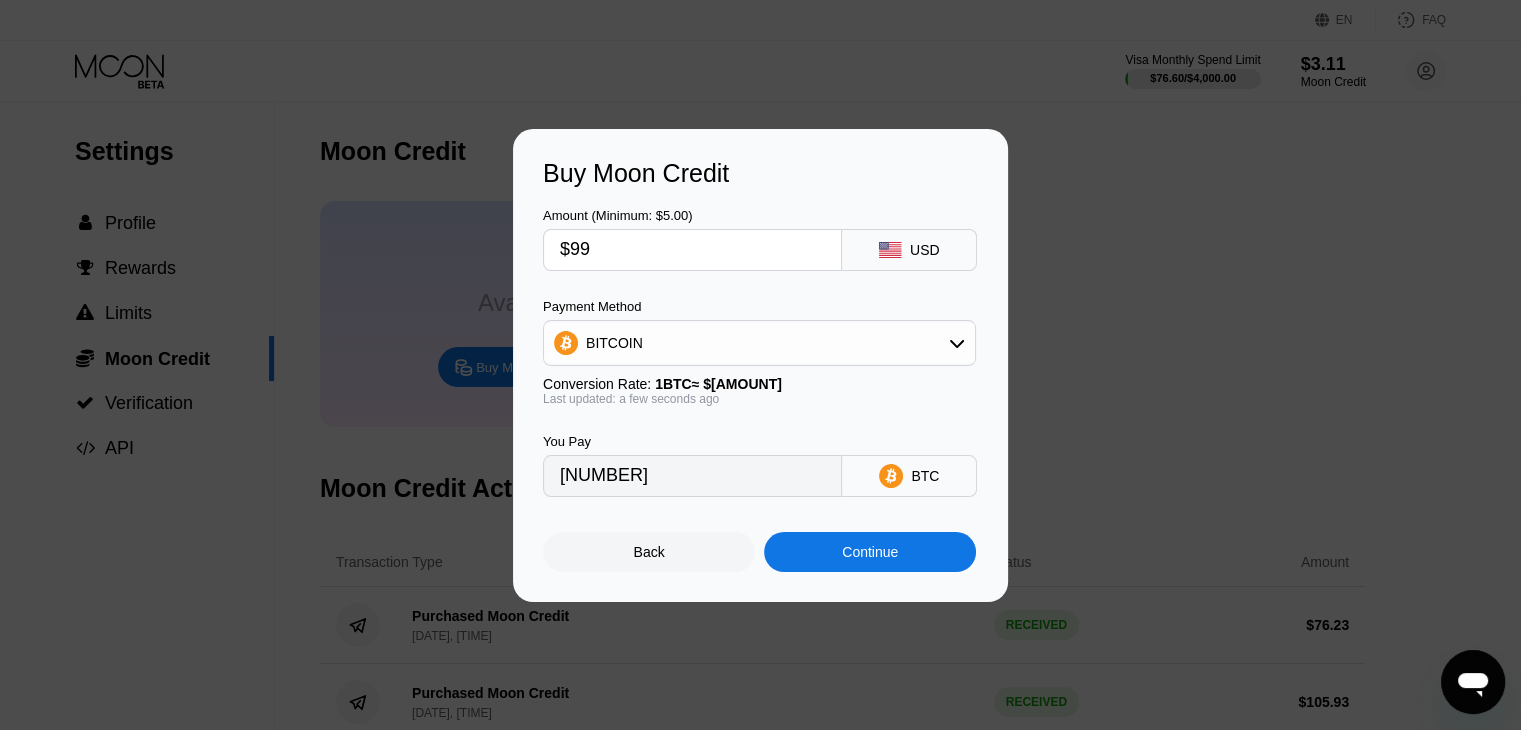 type on "$99" 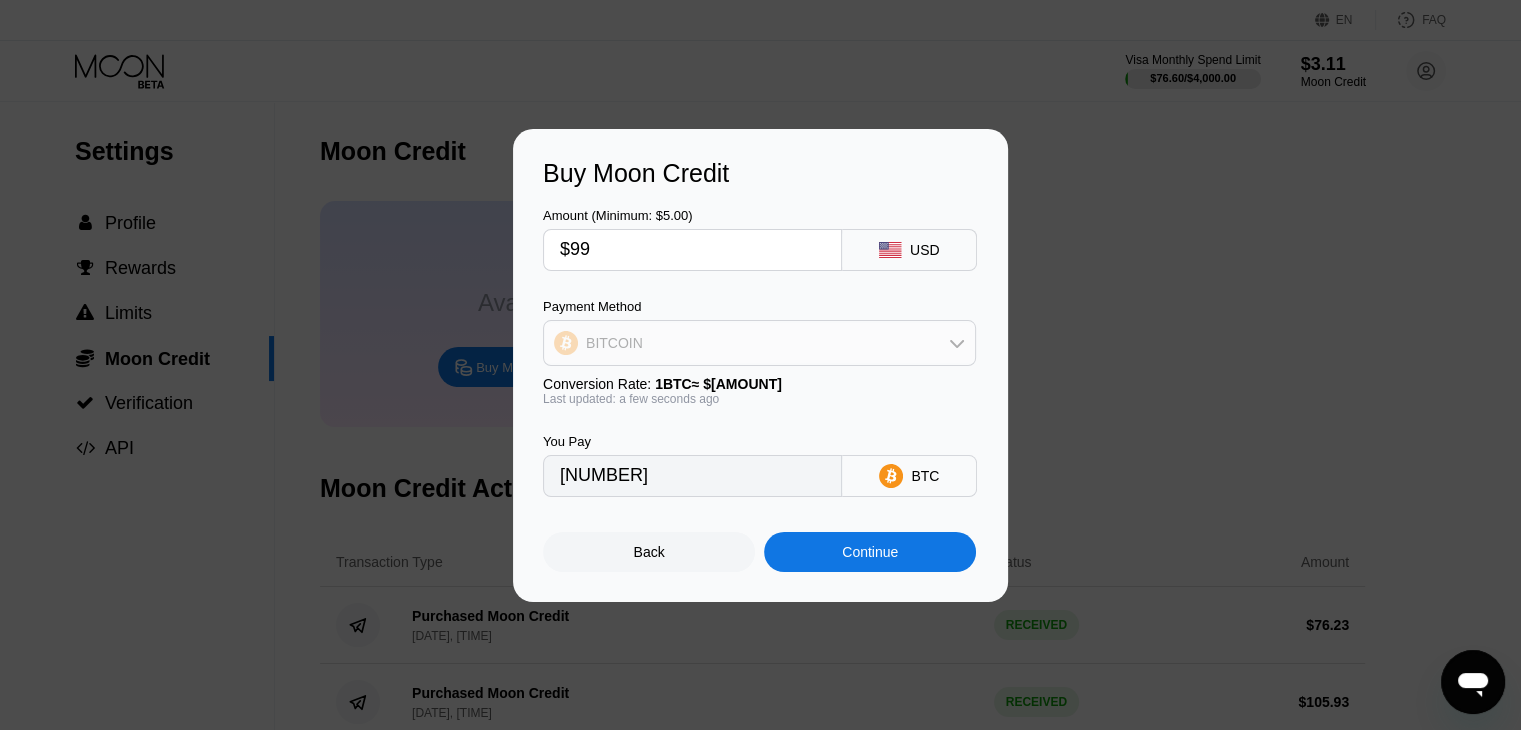 click on "BITCOIN" at bounding box center (759, 343) 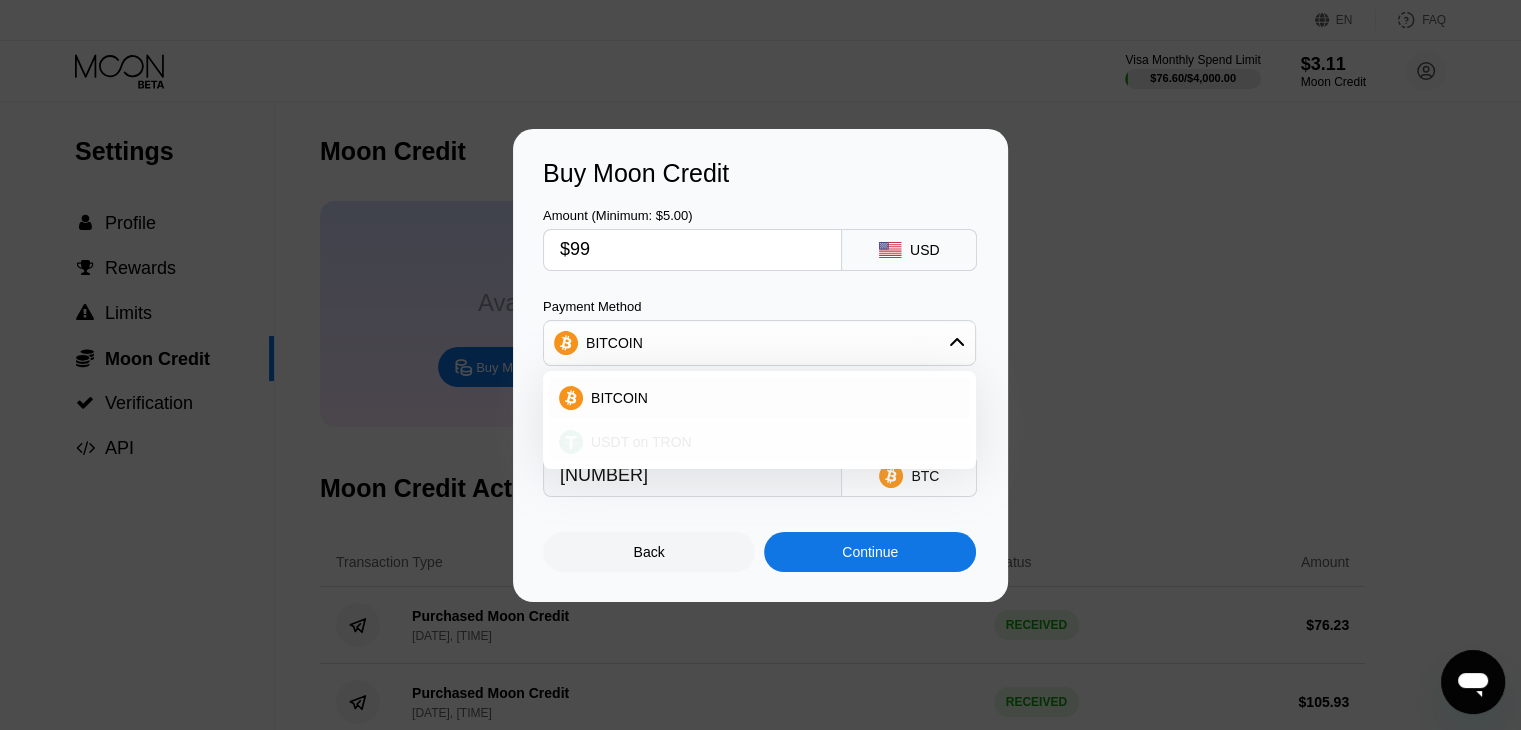click on "USDT on TRON" at bounding box center (641, 442) 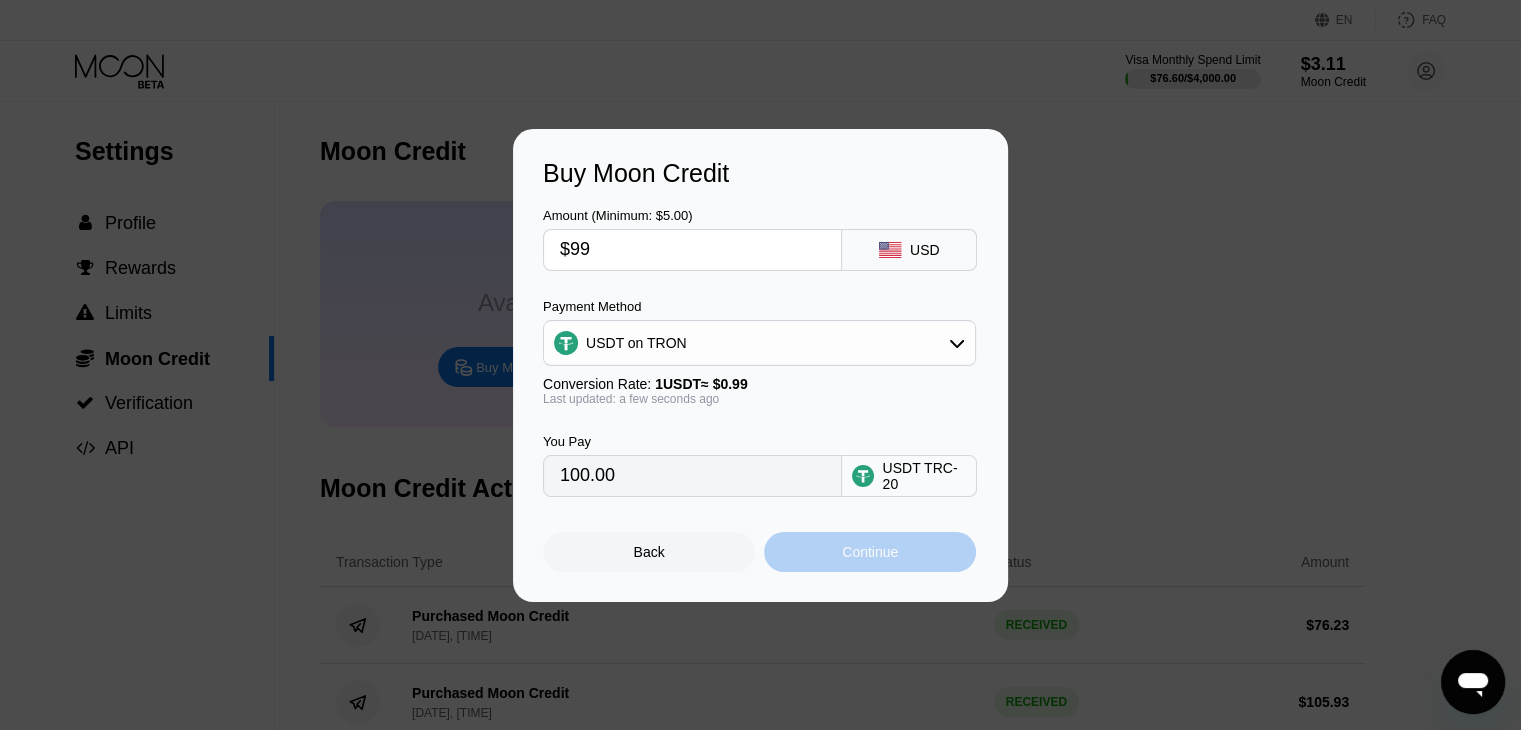 click on "Continue" at bounding box center [870, 552] 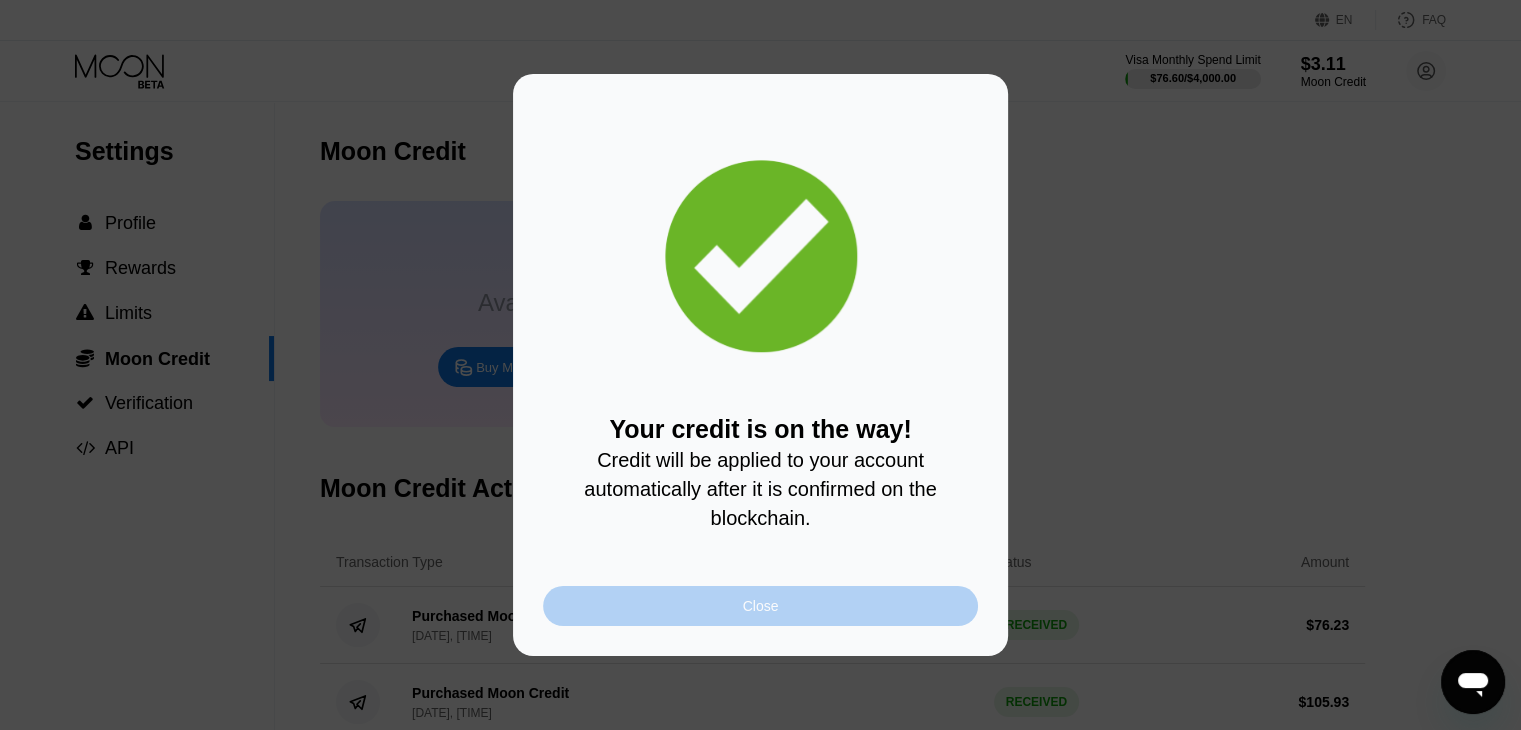 click on "Close" at bounding box center [760, 606] 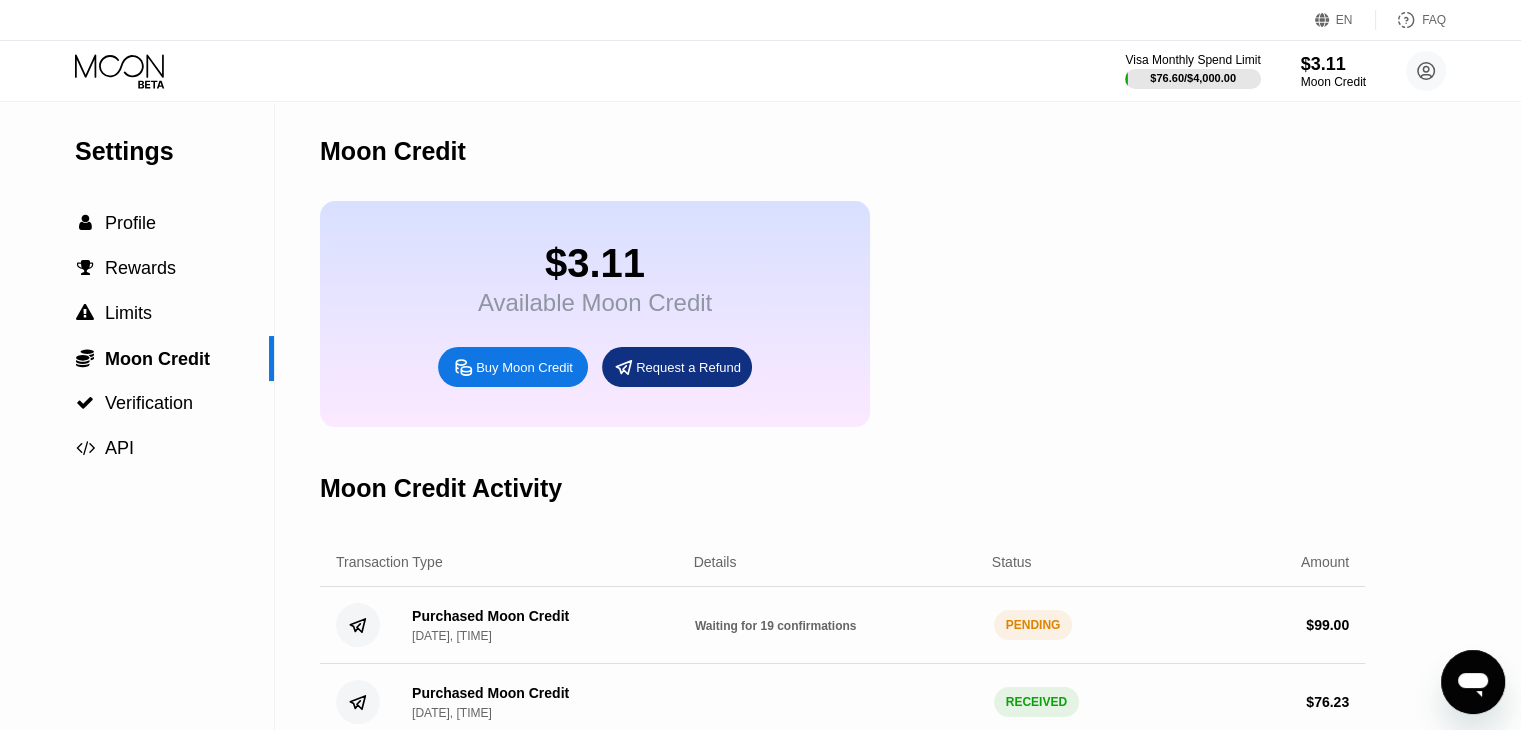 click on "$3.11 Available Moon Credit Buy Moon Credit Request a Refund" at bounding box center (842, 314) 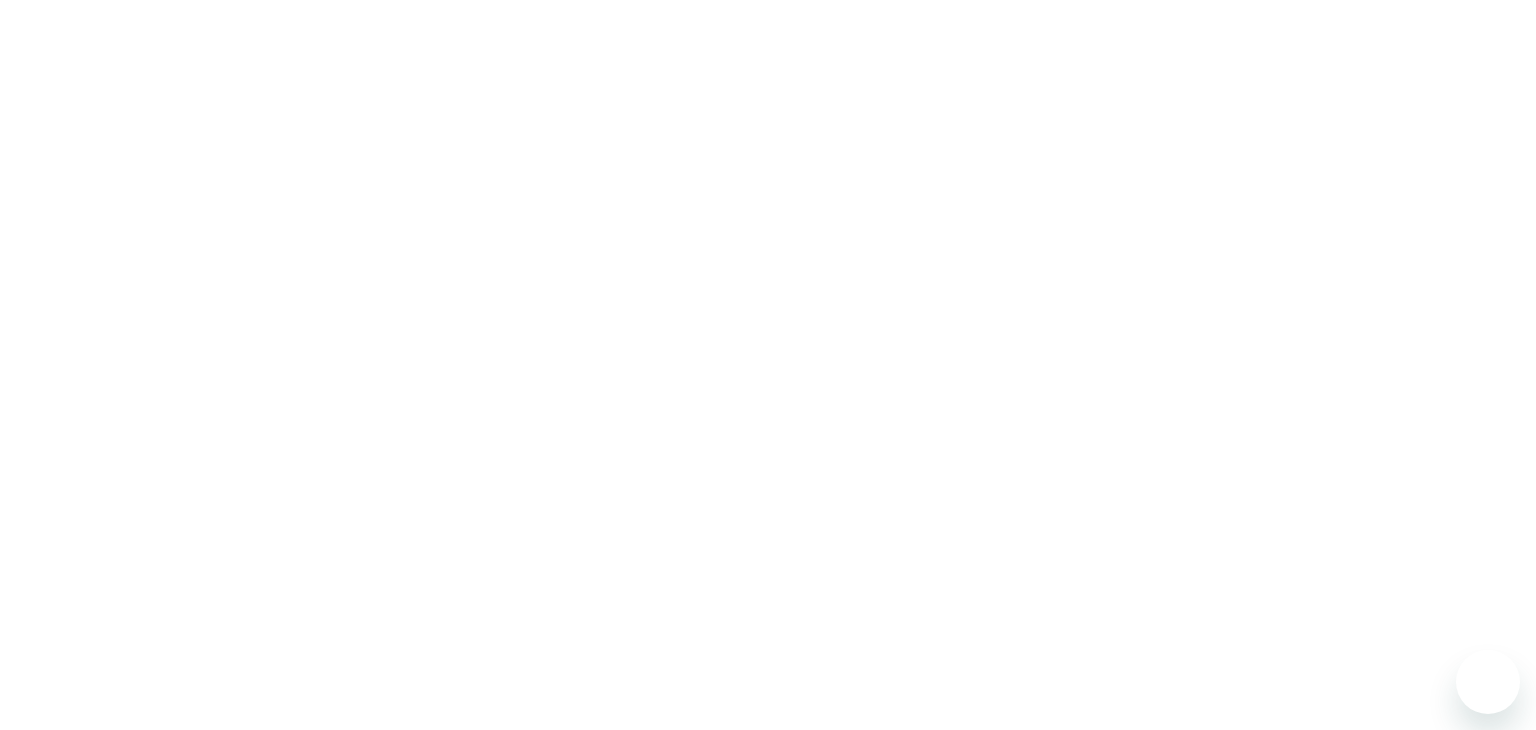 scroll, scrollTop: 0, scrollLeft: 0, axis: both 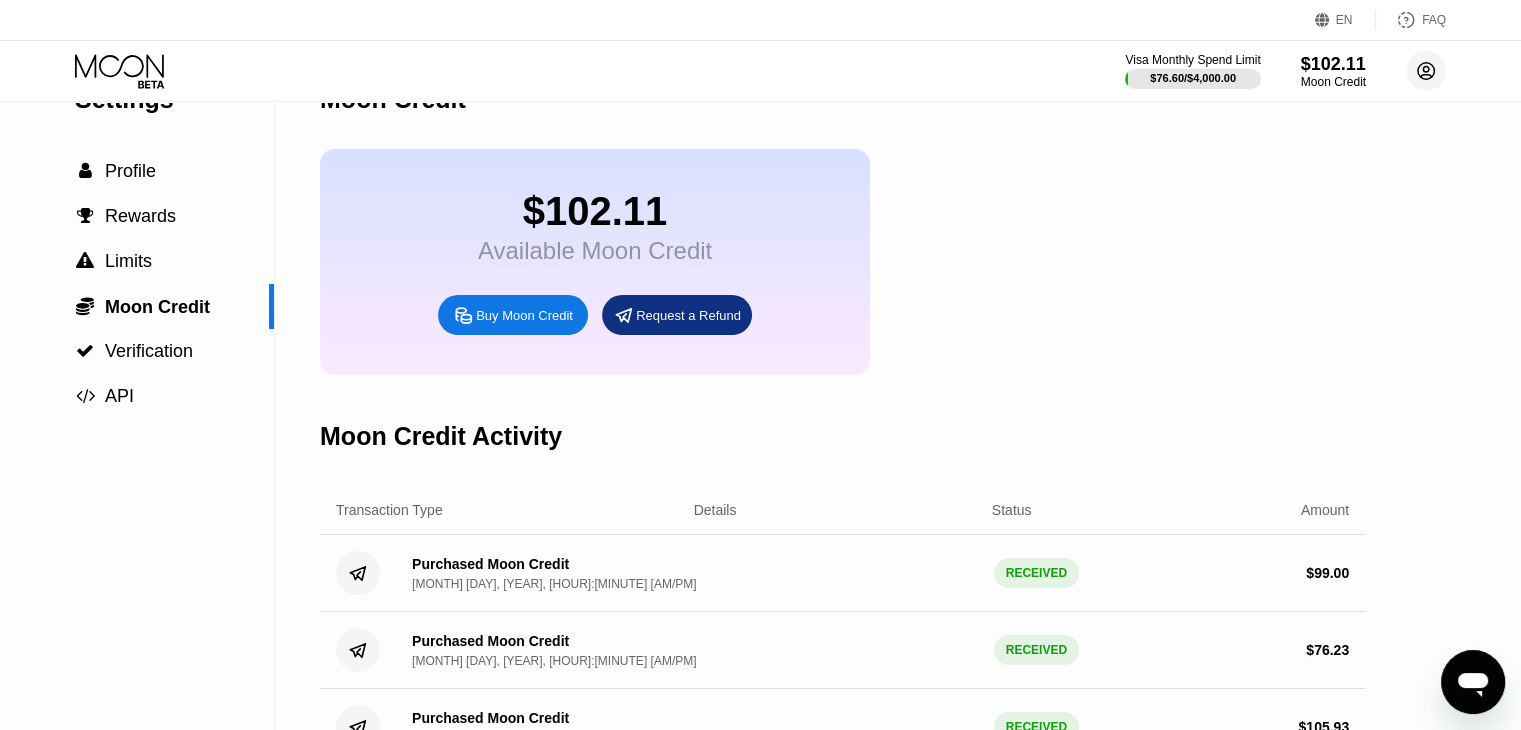 click 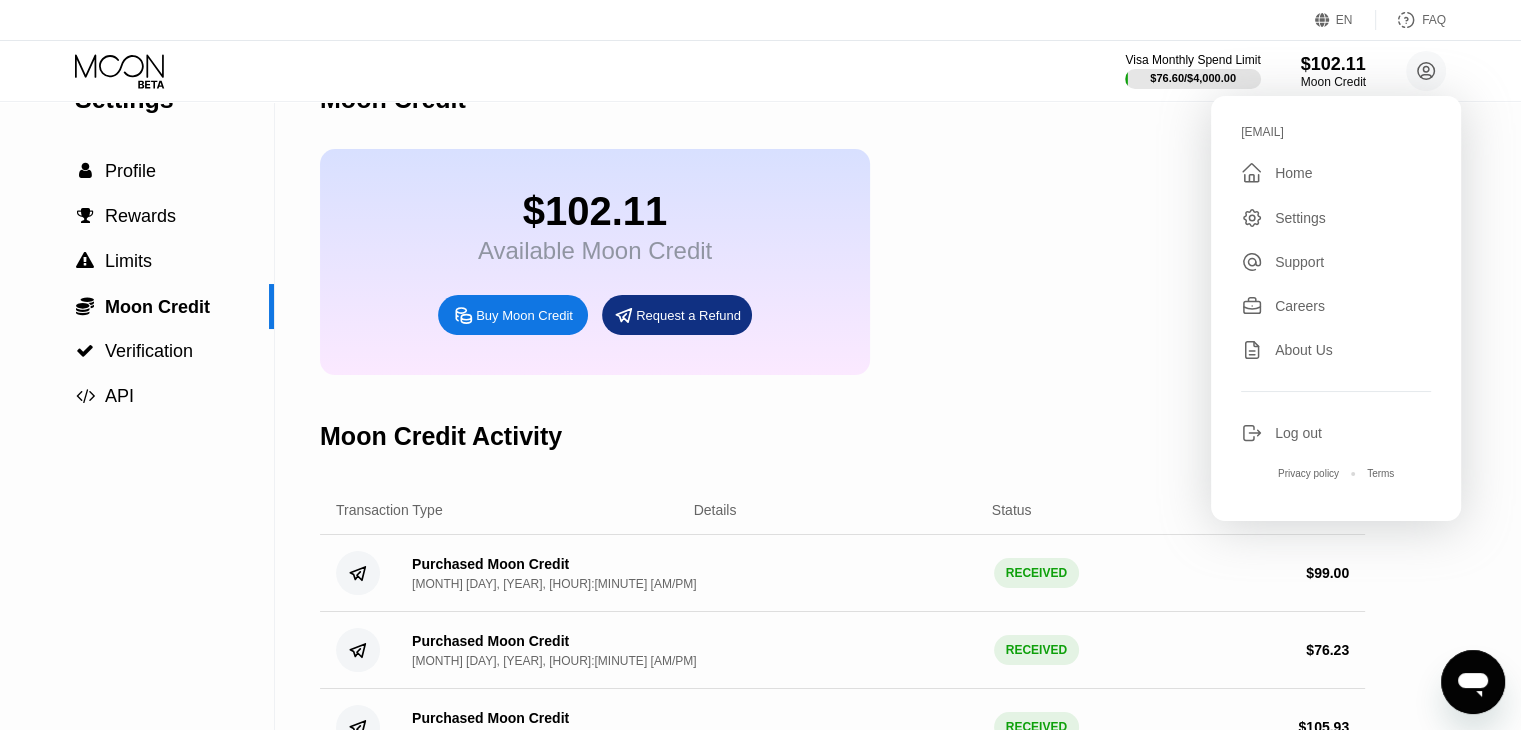 click on "Request a Refund" at bounding box center [688, 315] 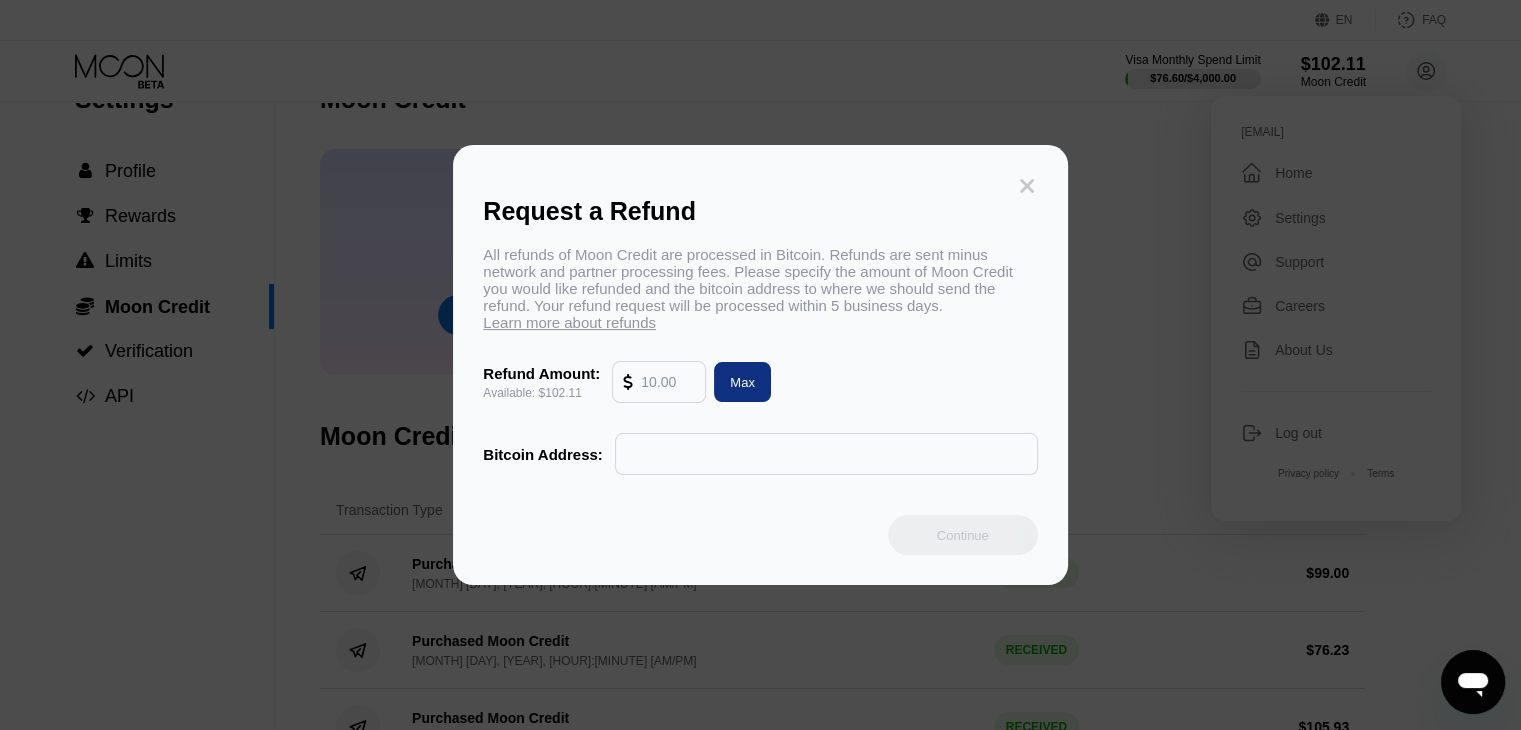 click 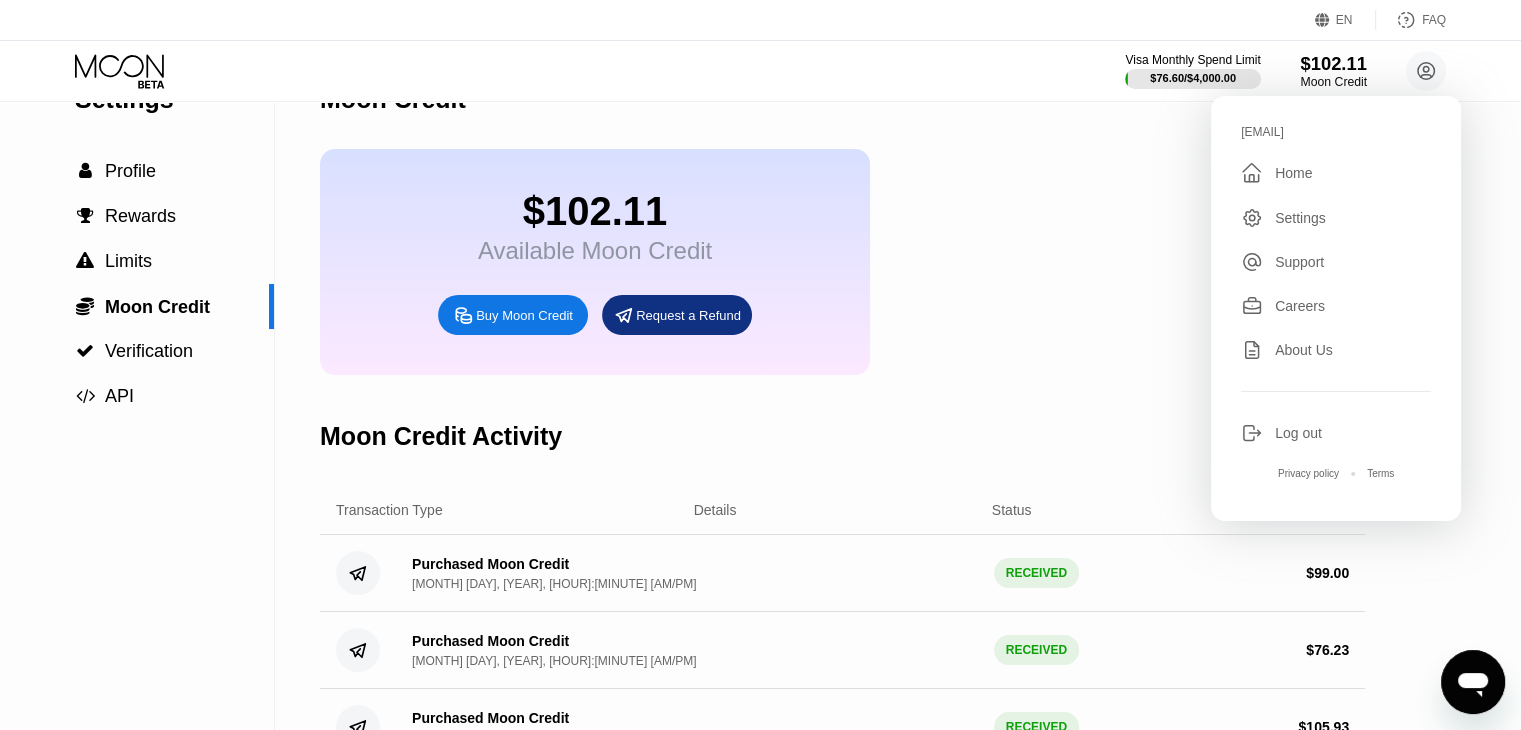 click on "Moon Credit" at bounding box center [1333, 82] 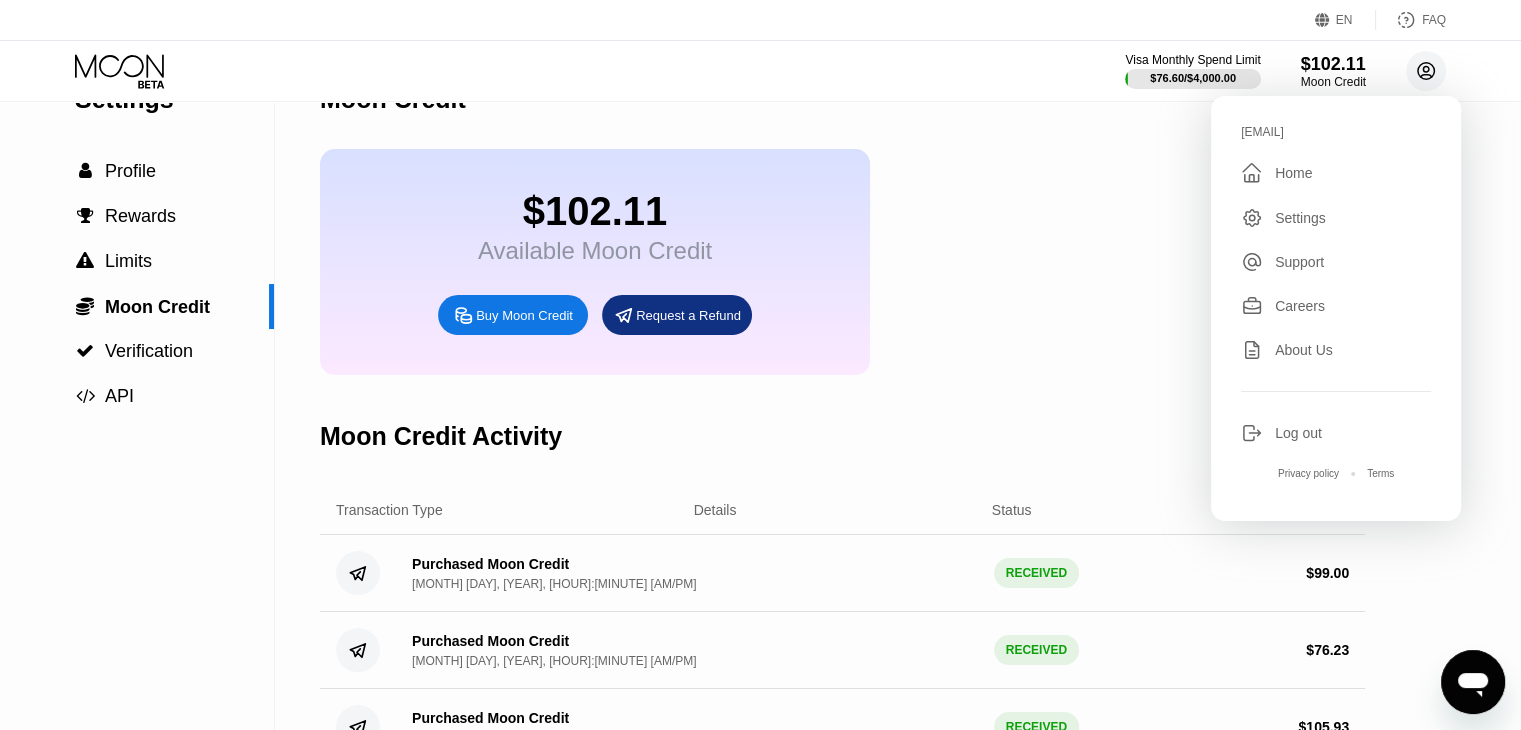 click 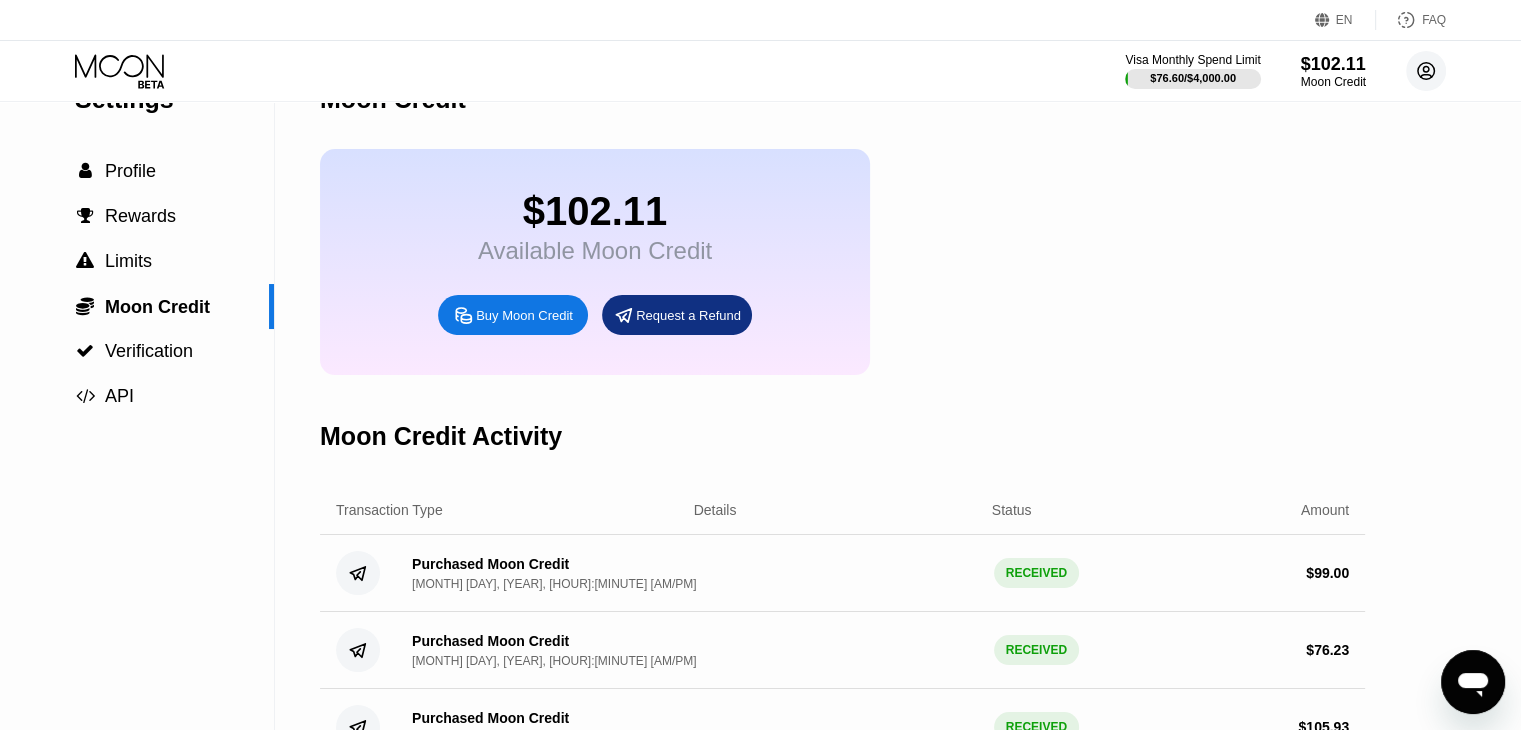 click 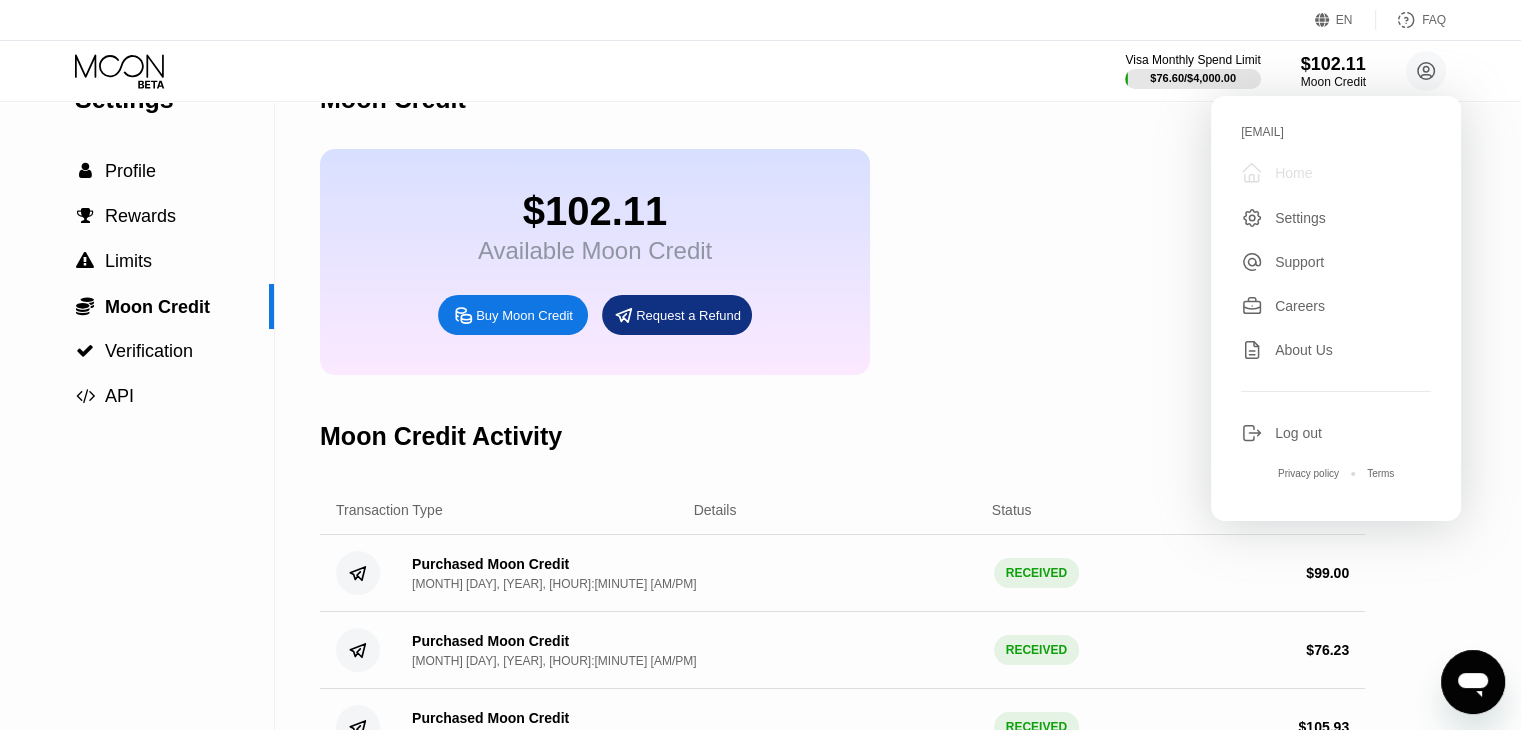 click on "Home" at bounding box center [1293, 173] 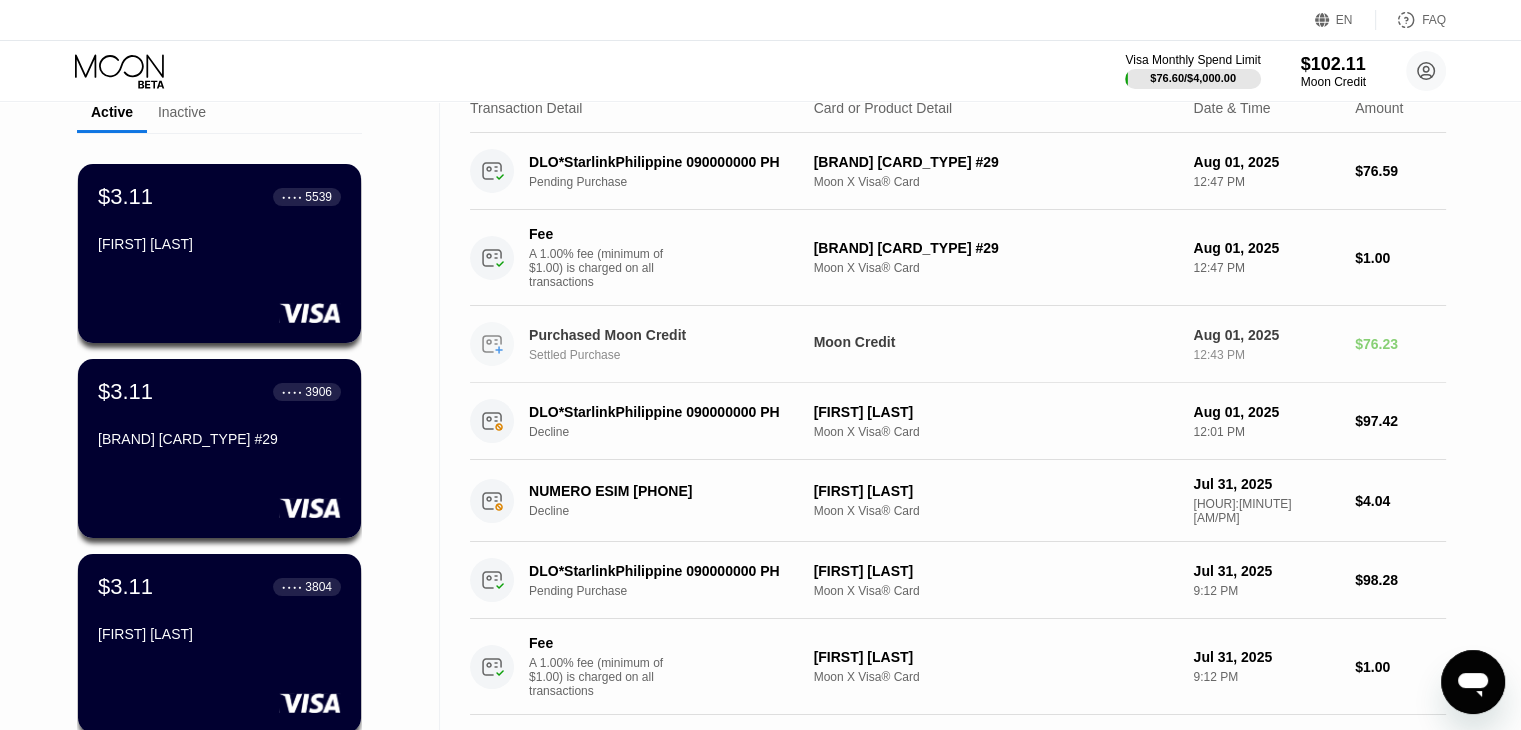 scroll, scrollTop: 68, scrollLeft: 0, axis: vertical 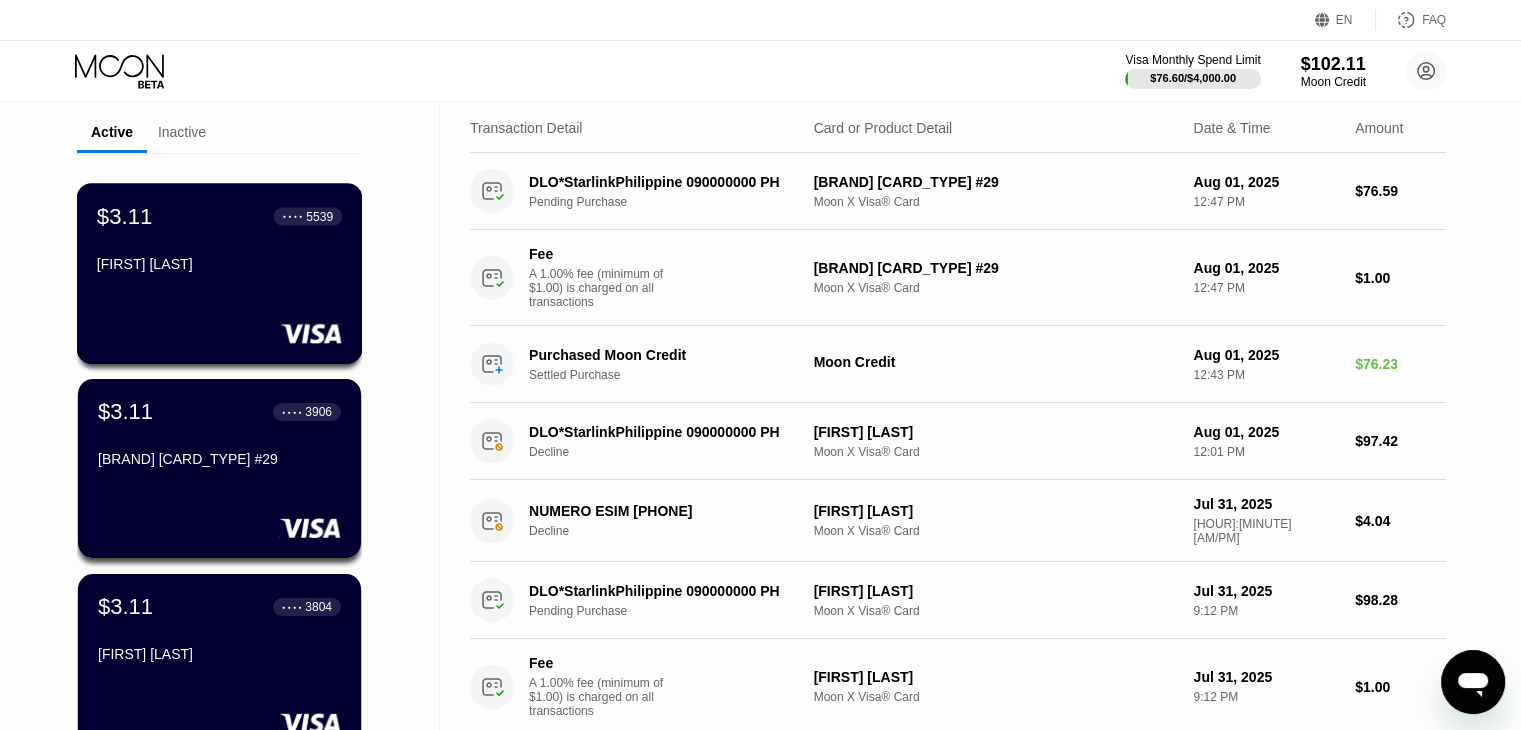 click on "$3.11 ● ● ● ● 5539 [FIRST] [LAST]" at bounding box center (220, 273) 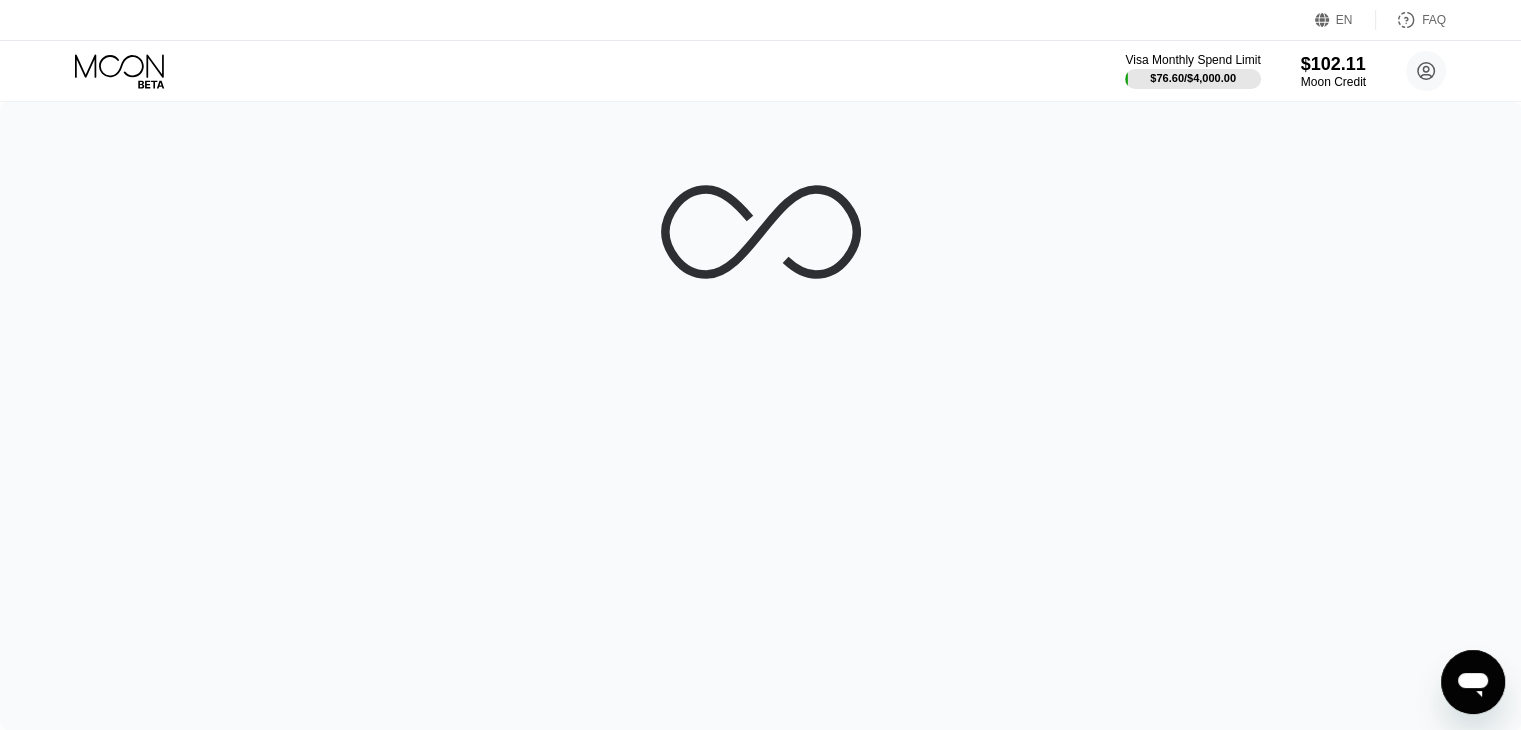 scroll, scrollTop: 0, scrollLeft: 0, axis: both 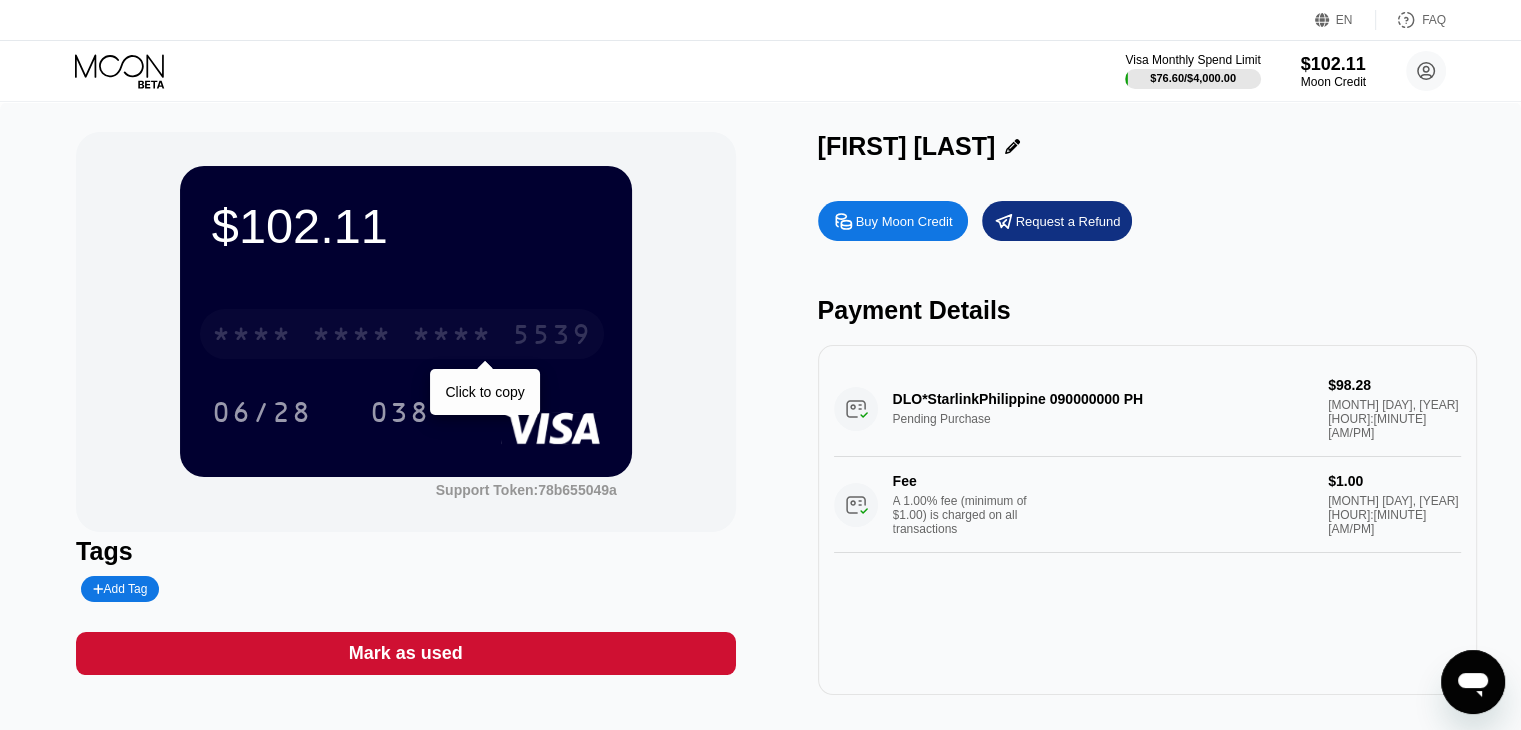 click on "* * * *" at bounding box center [352, 337] 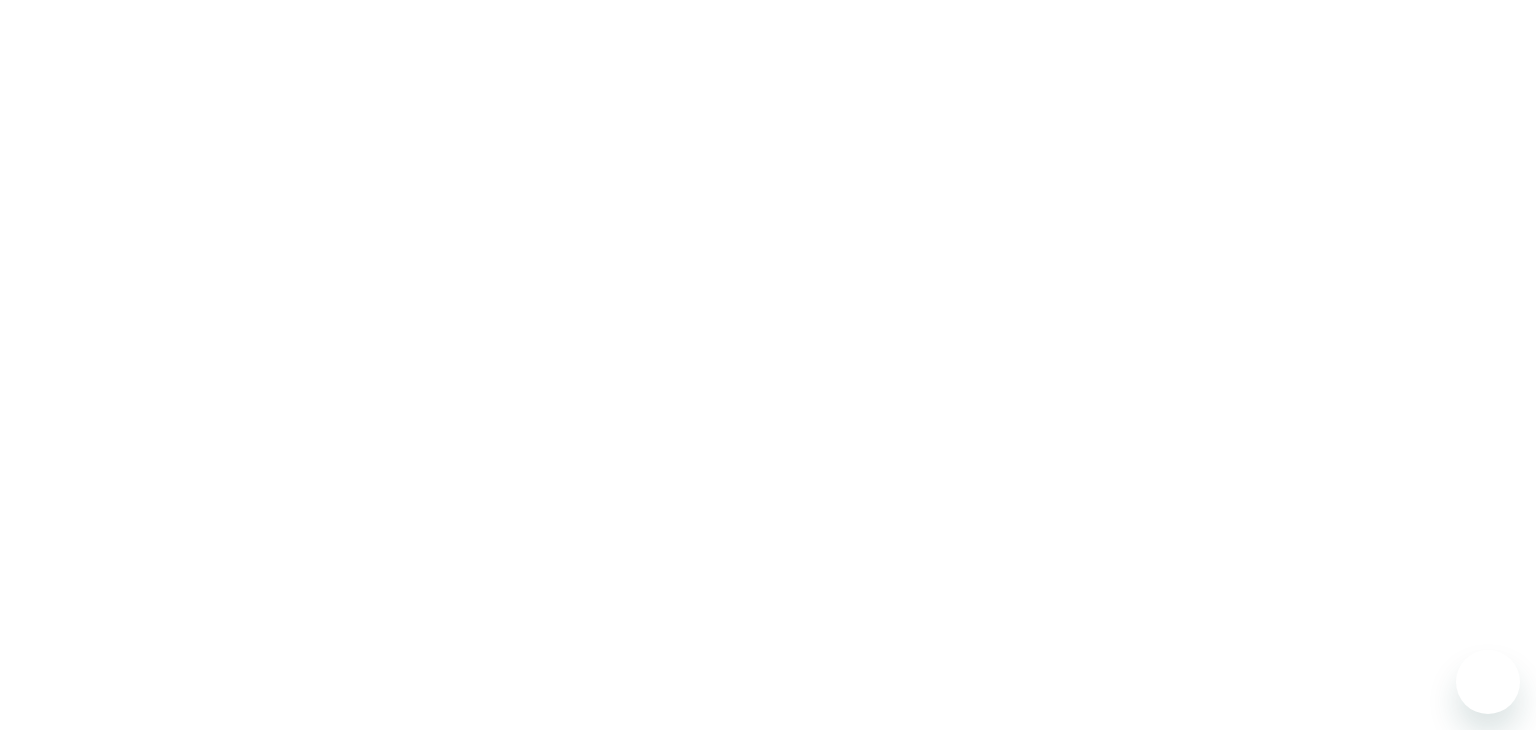 scroll, scrollTop: 0, scrollLeft: 0, axis: both 